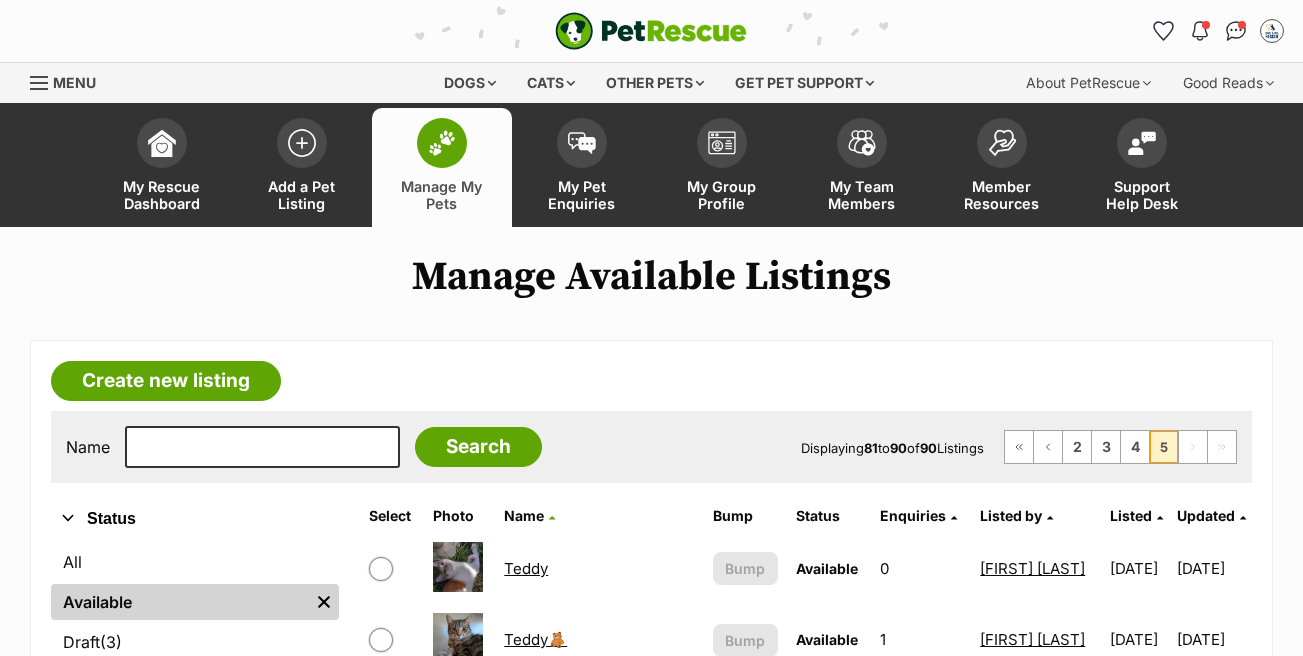 scroll, scrollTop: 100, scrollLeft: 0, axis: vertical 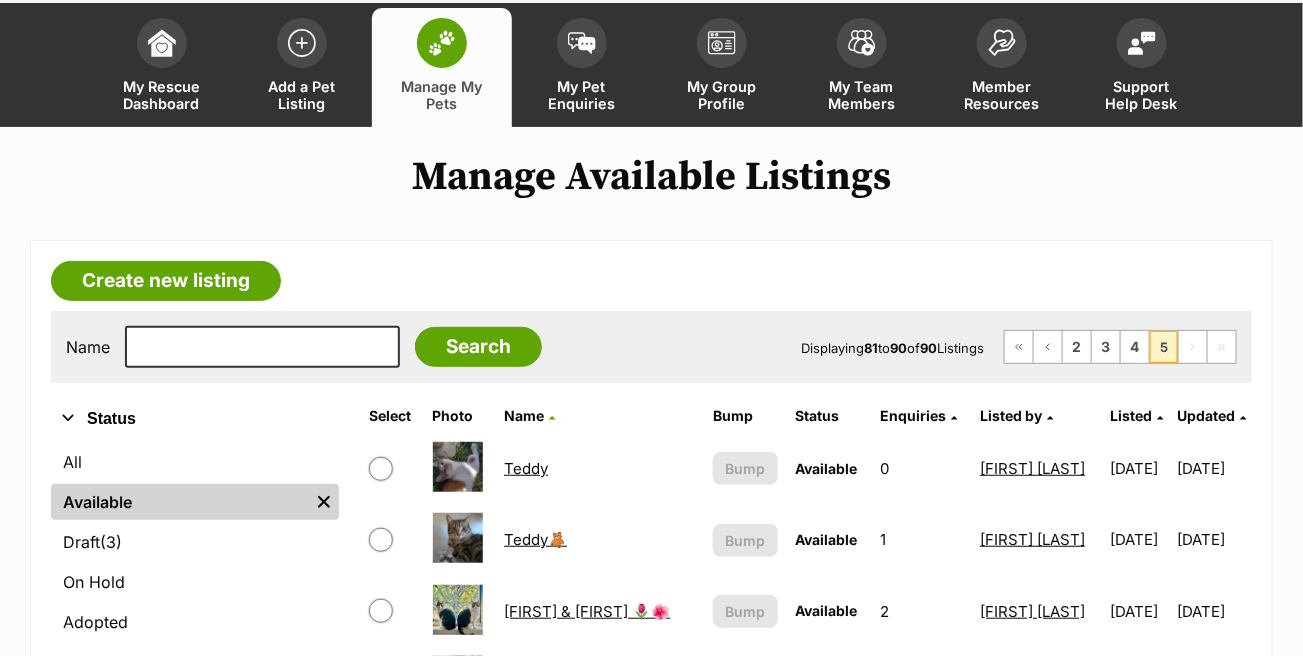 click on "Available" at bounding box center [180, 502] 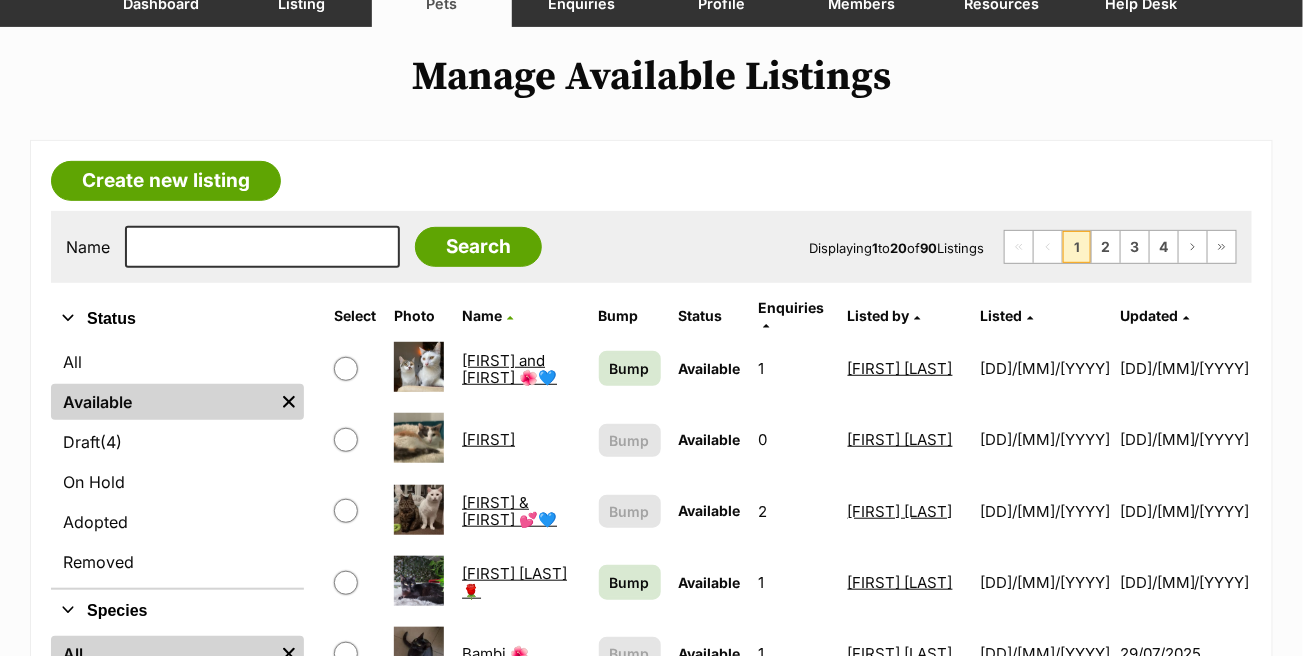 scroll, scrollTop: 200, scrollLeft: 0, axis: vertical 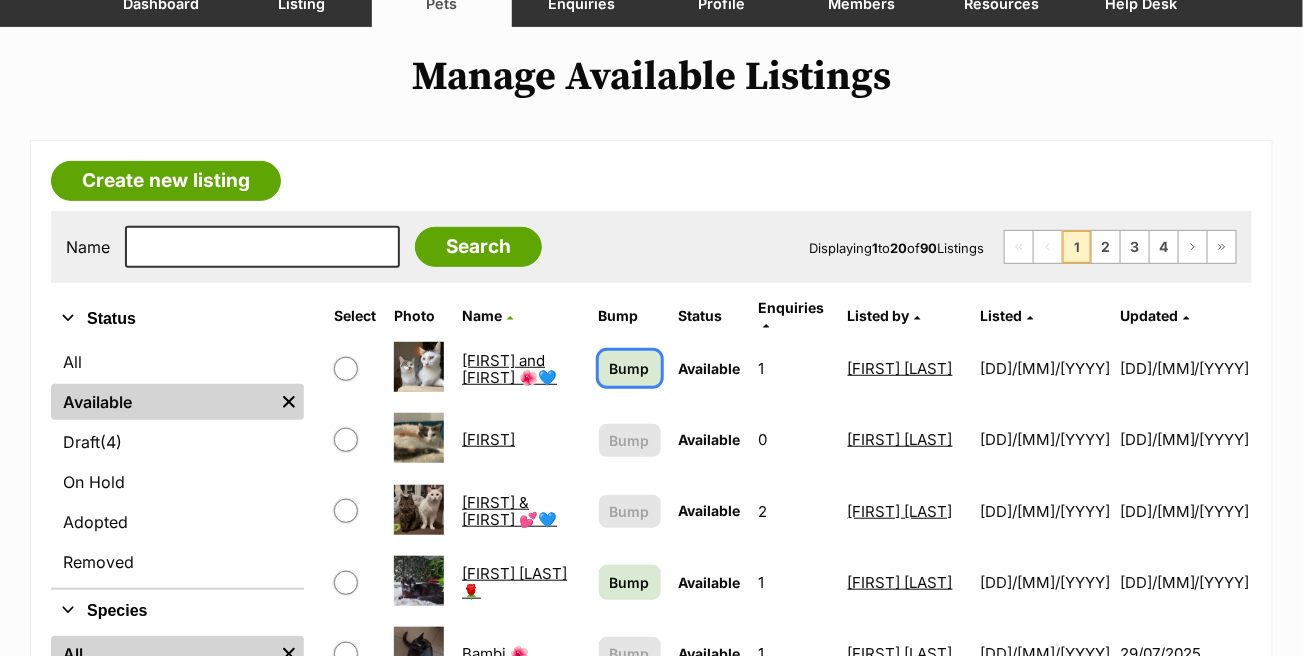 click on "Bump" at bounding box center [630, 368] 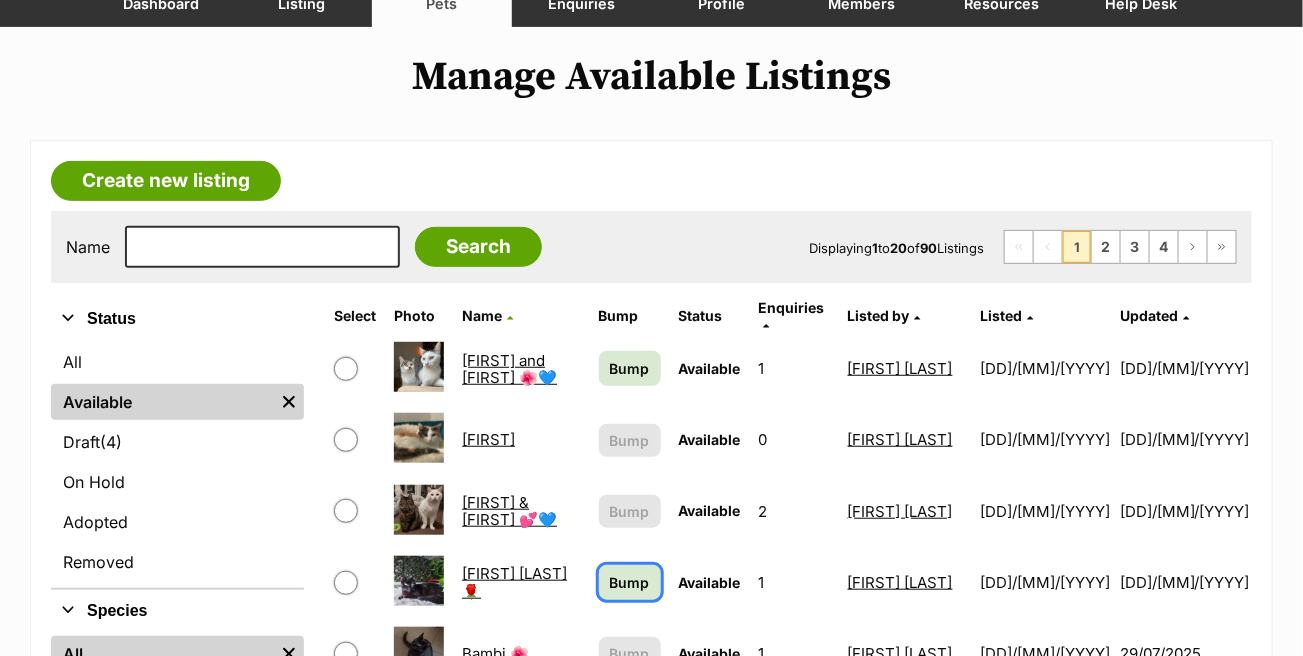 click on "Bump" at bounding box center [630, 582] 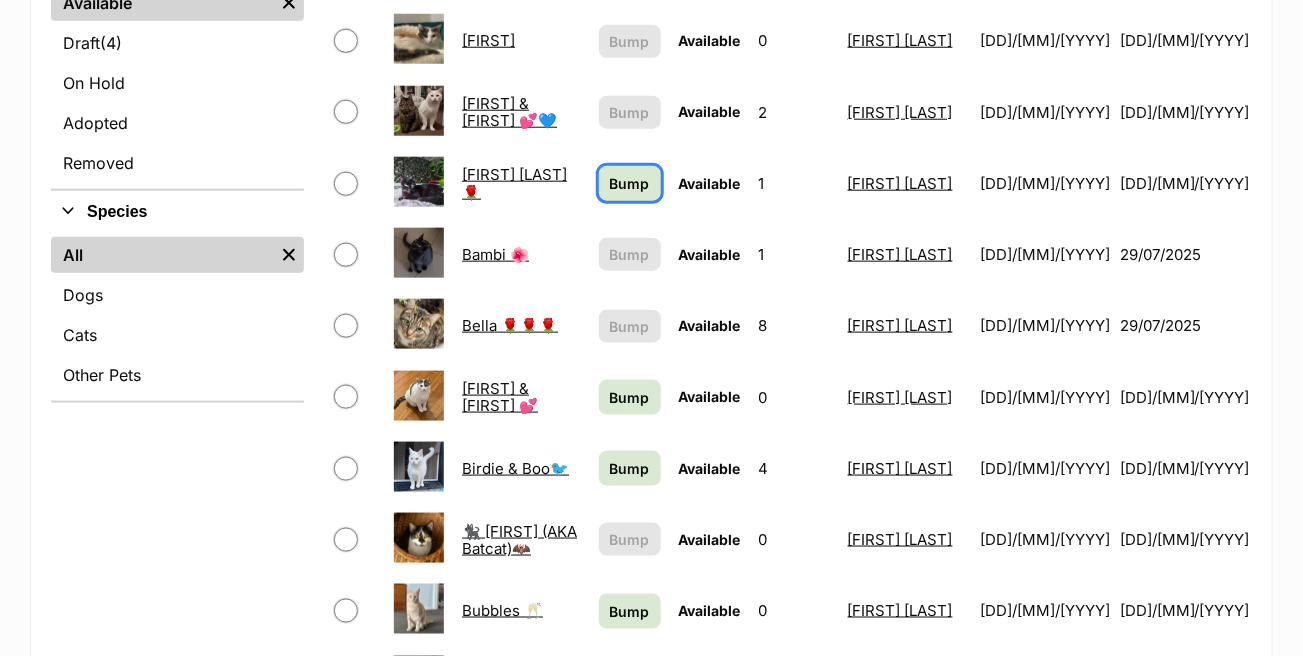 scroll, scrollTop: 600, scrollLeft: 0, axis: vertical 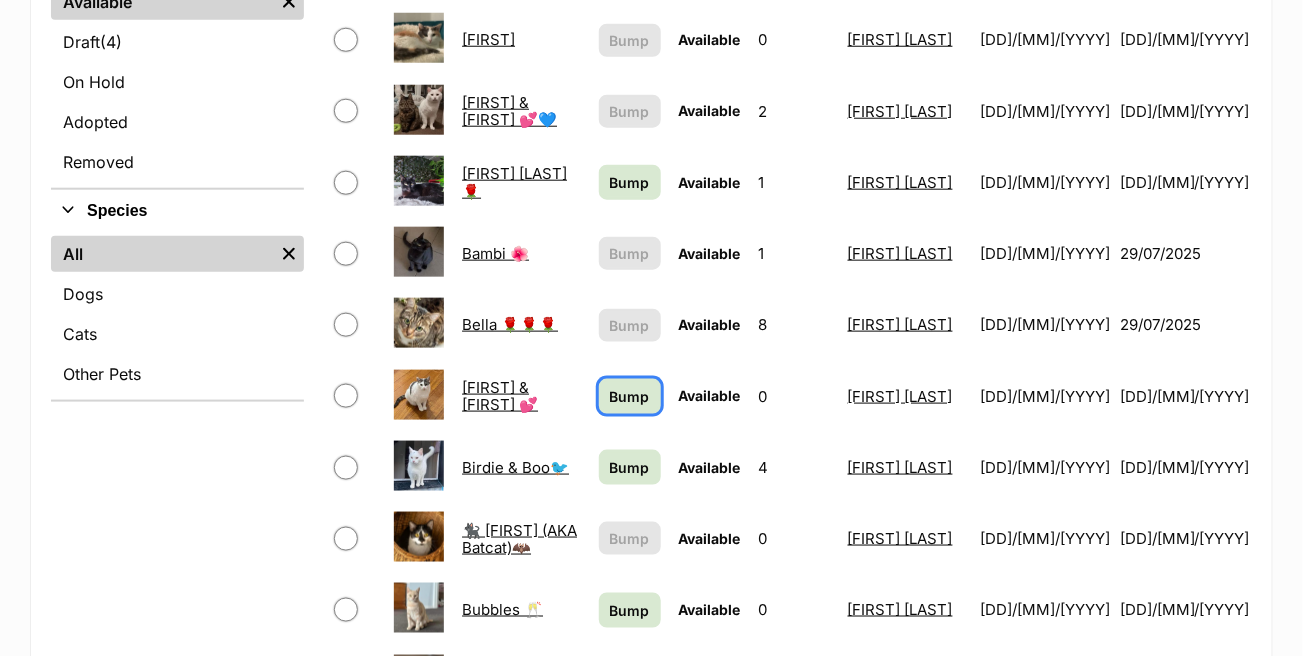 click on "Bump" at bounding box center [630, 396] 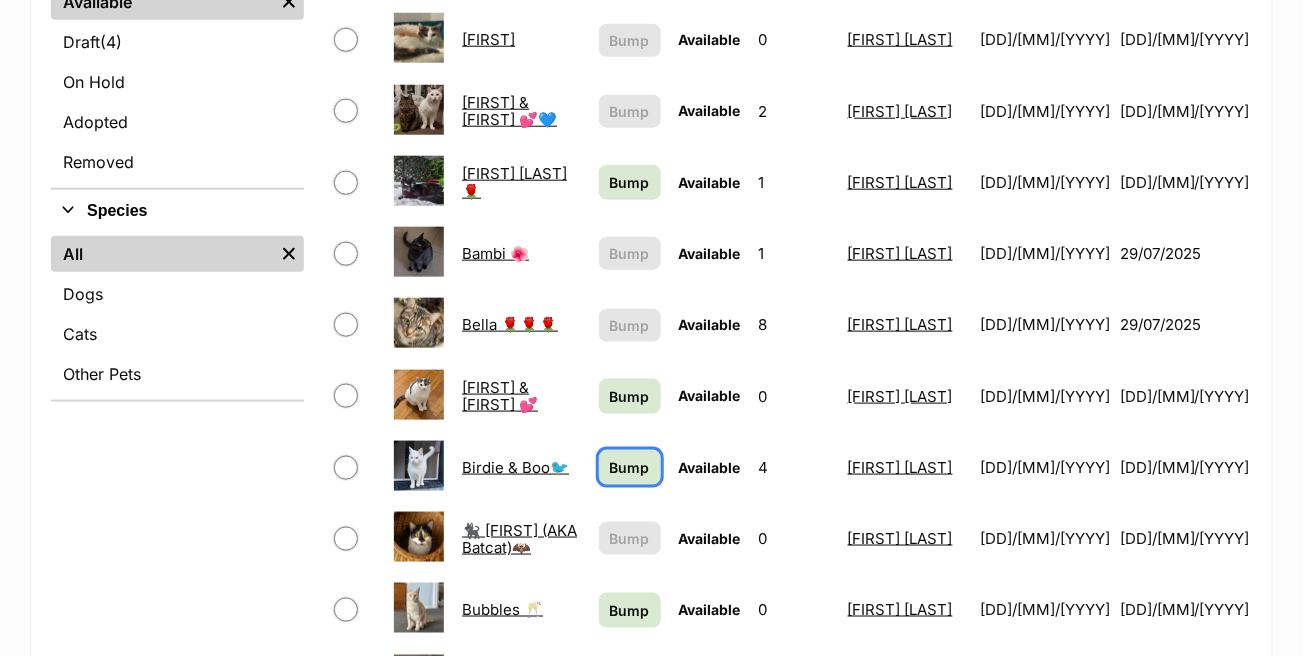 click on "Bump" at bounding box center (630, 467) 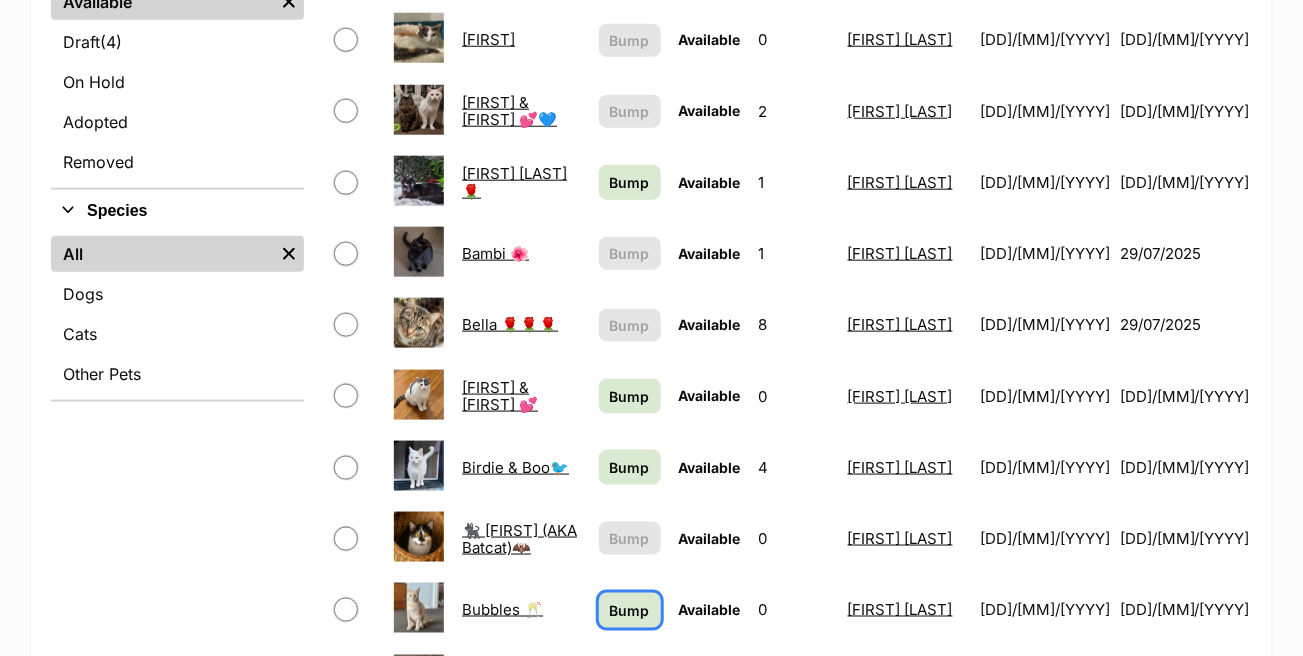 click on "Bump" at bounding box center [630, 610] 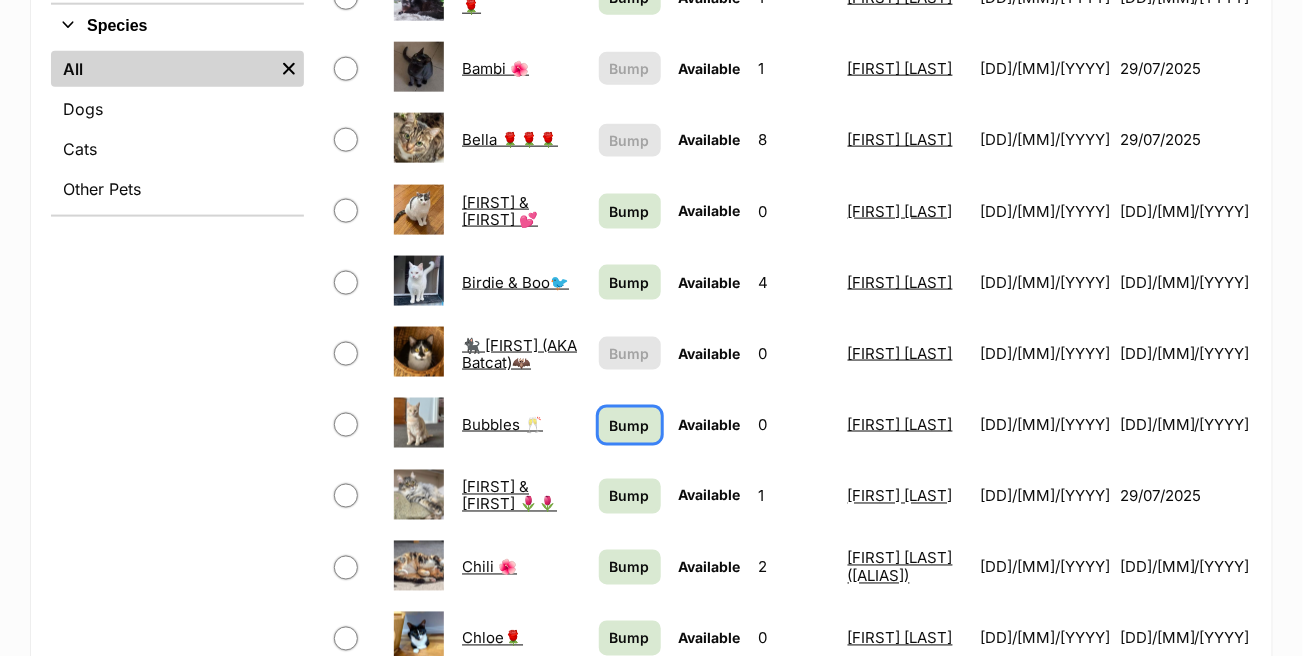 scroll, scrollTop: 900, scrollLeft: 0, axis: vertical 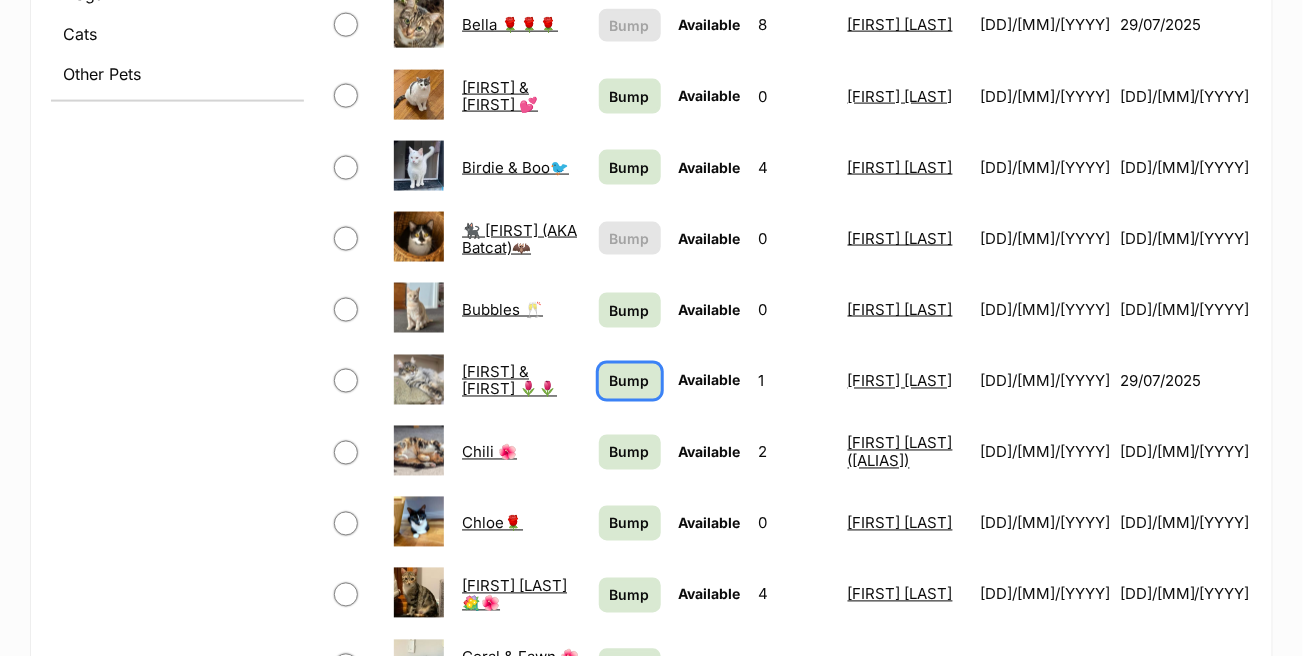 click on "Bump" at bounding box center (630, 381) 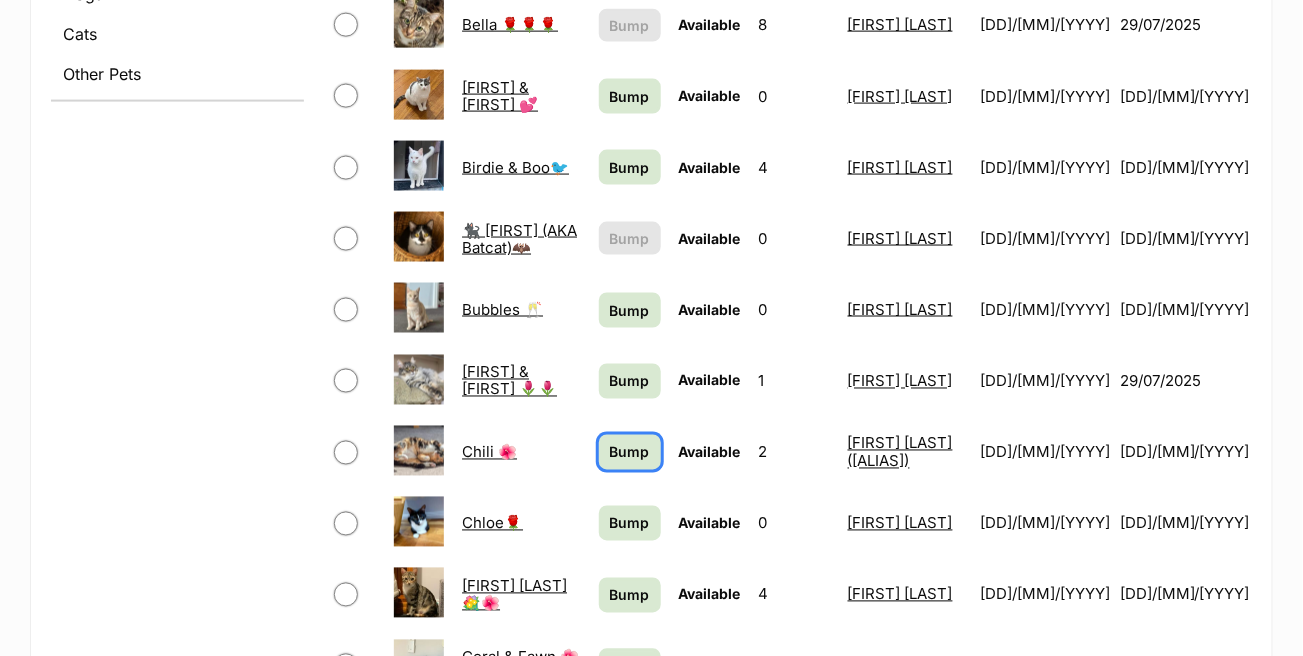 click on "Bump" at bounding box center [630, 452] 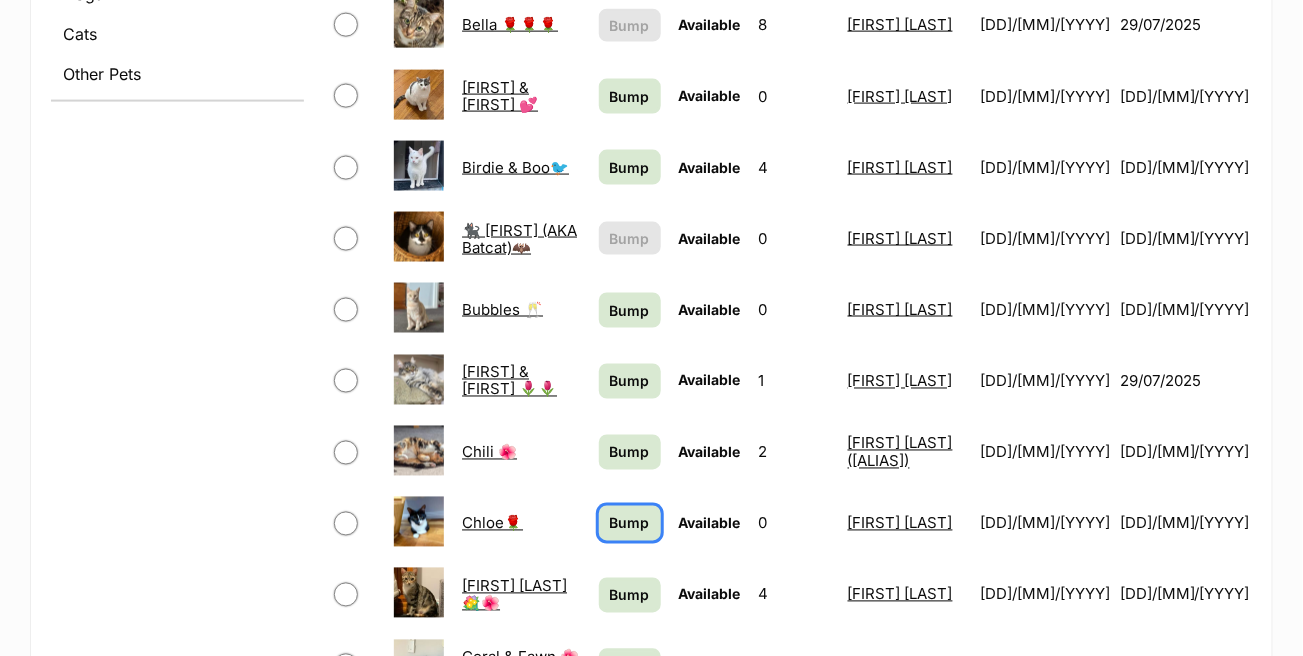 click on "Bump" at bounding box center (630, 523) 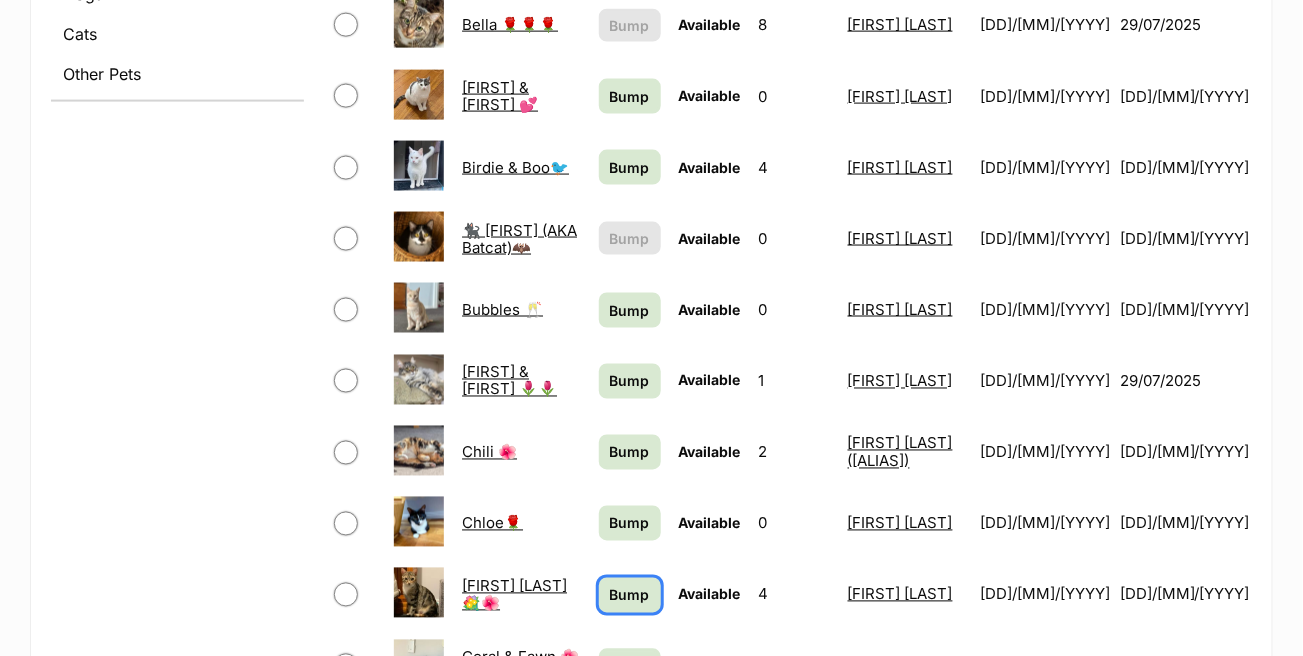 click on "Bump" at bounding box center [630, 595] 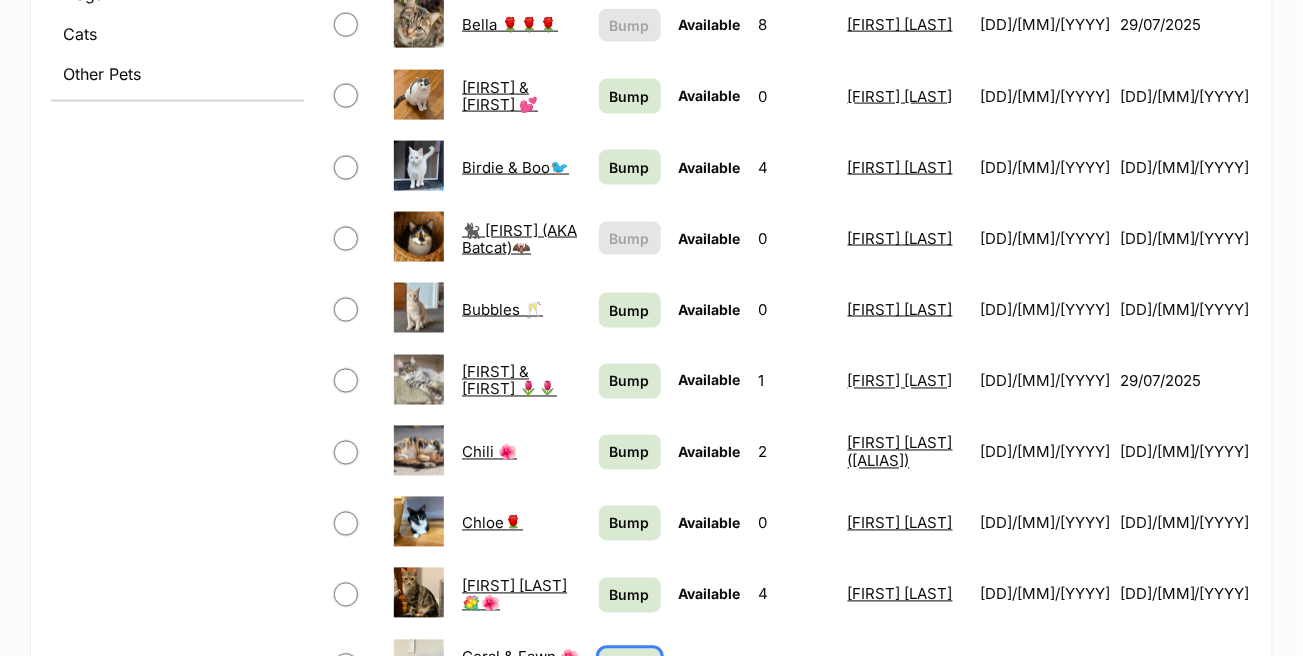 click on "Bump" at bounding box center (630, 666) 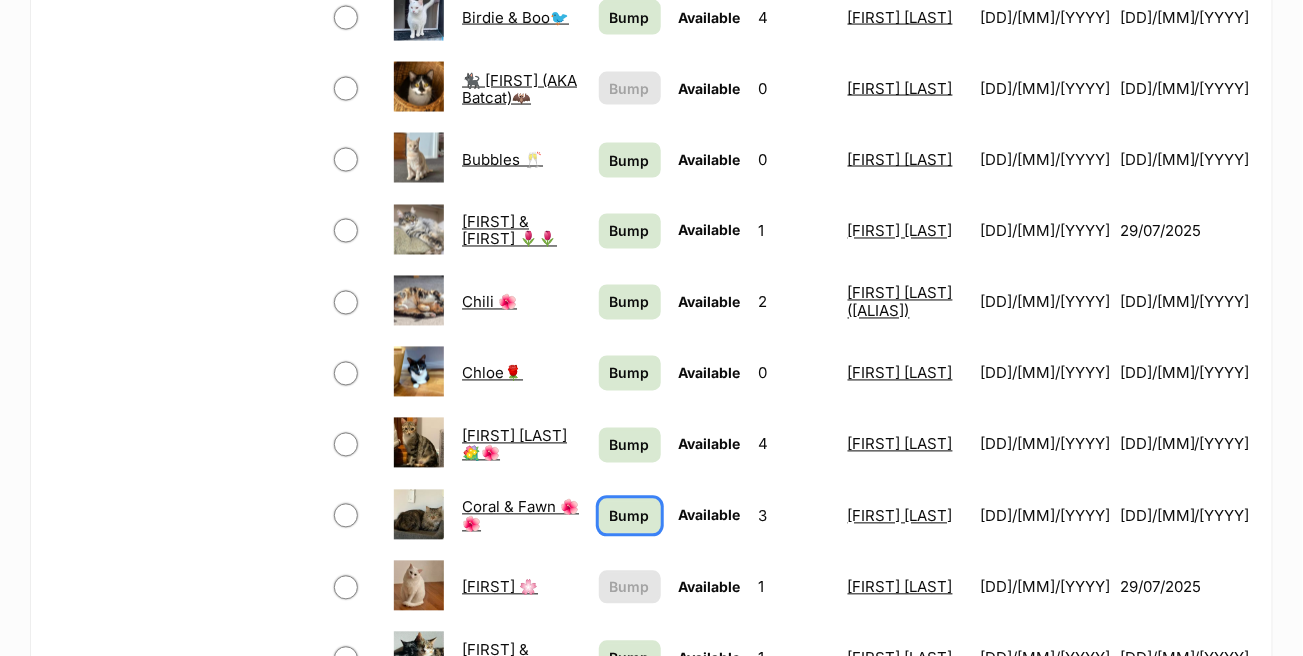 scroll, scrollTop: 1100, scrollLeft: 0, axis: vertical 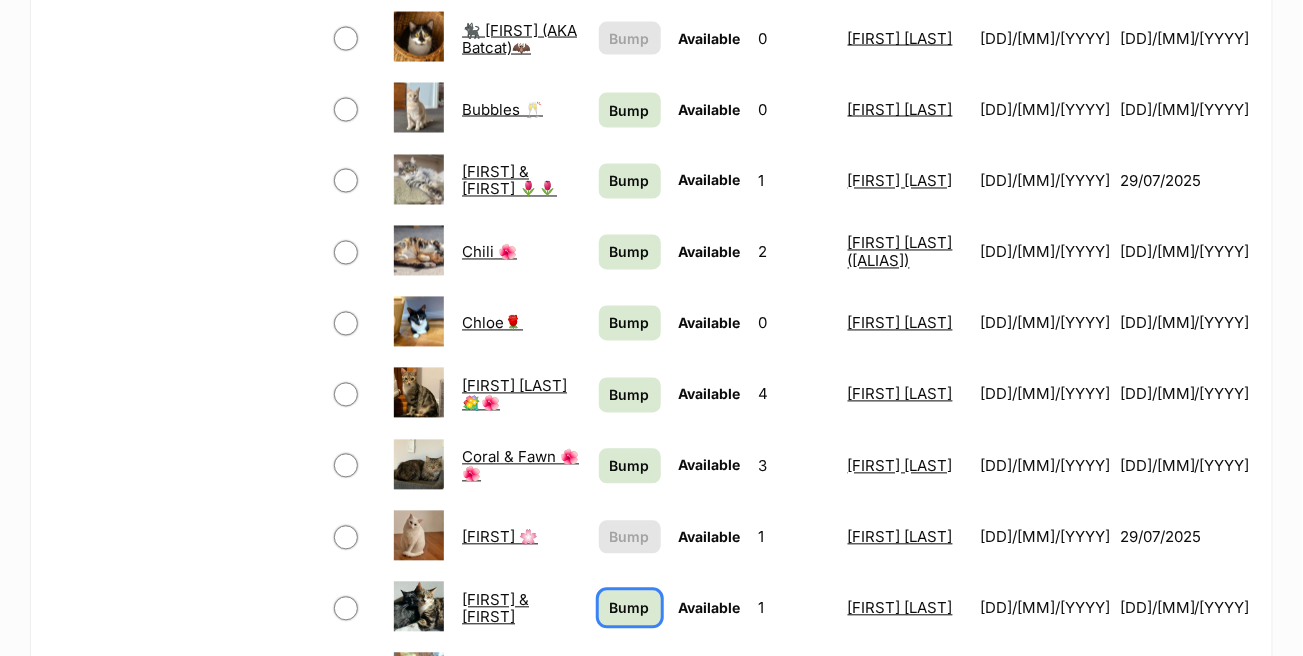 click on "Bump" at bounding box center [630, 608] 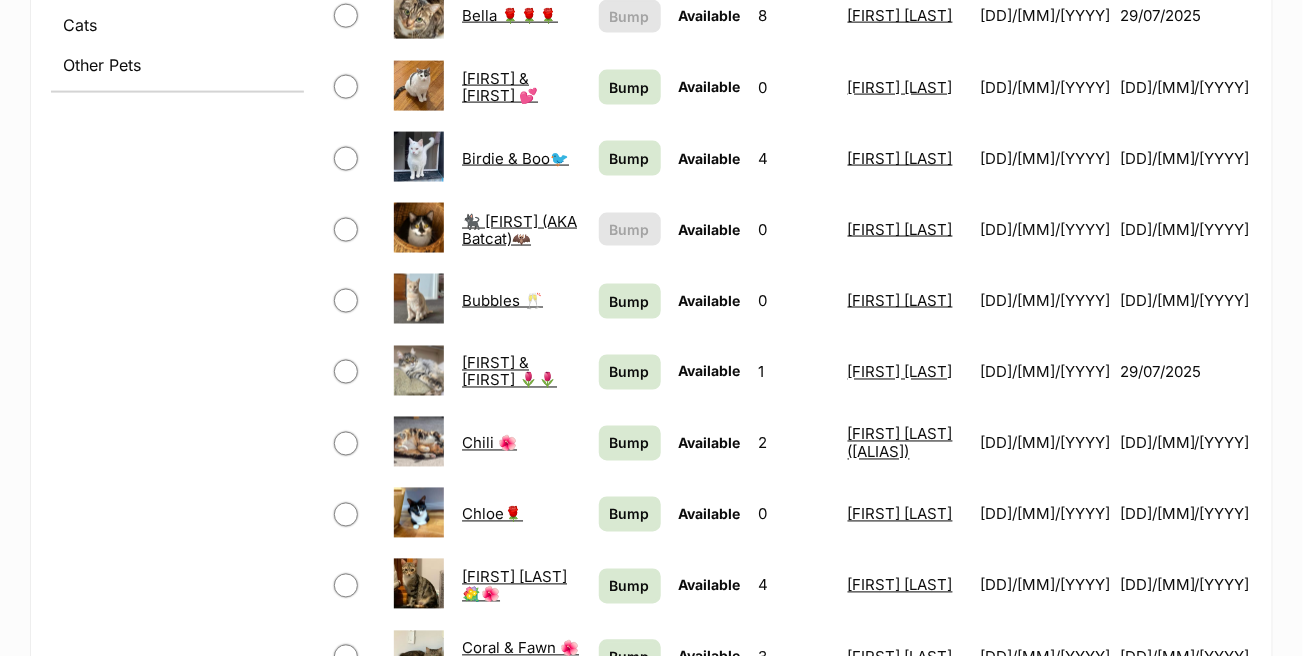scroll, scrollTop: 800, scrollLeft: 0, axis: vertical 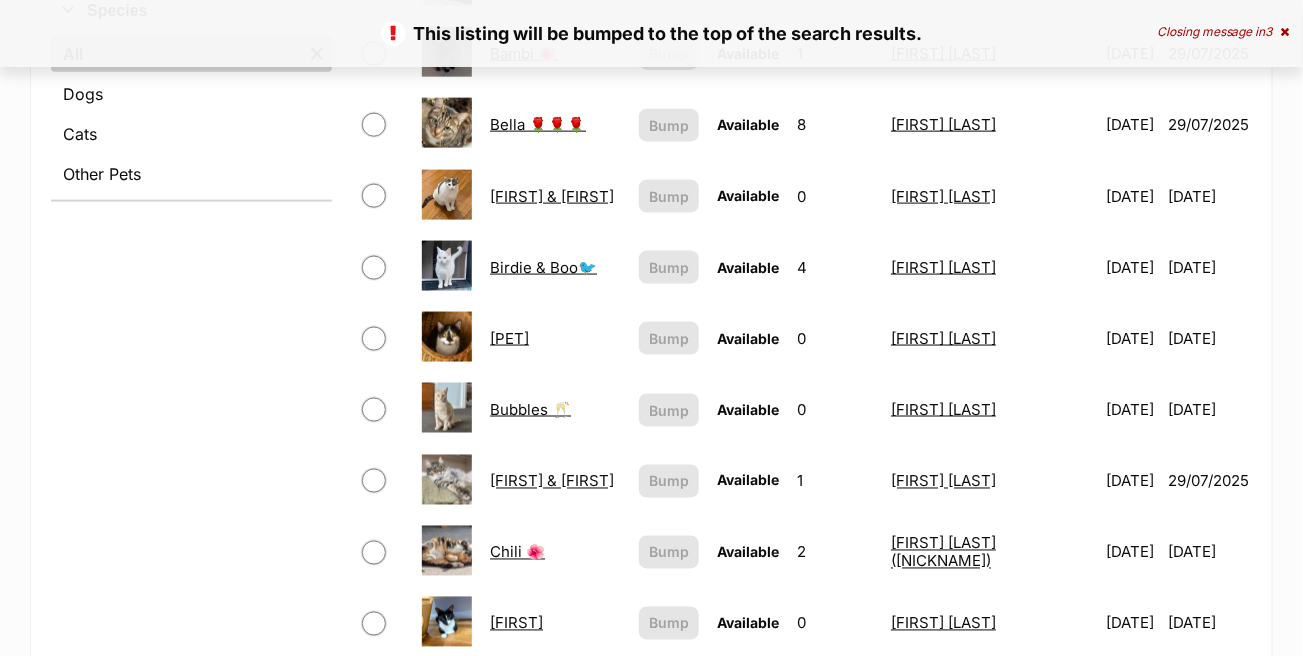 click on "Charlotte & Scarlett 🌷🌷" at bounding box center (552, 481) 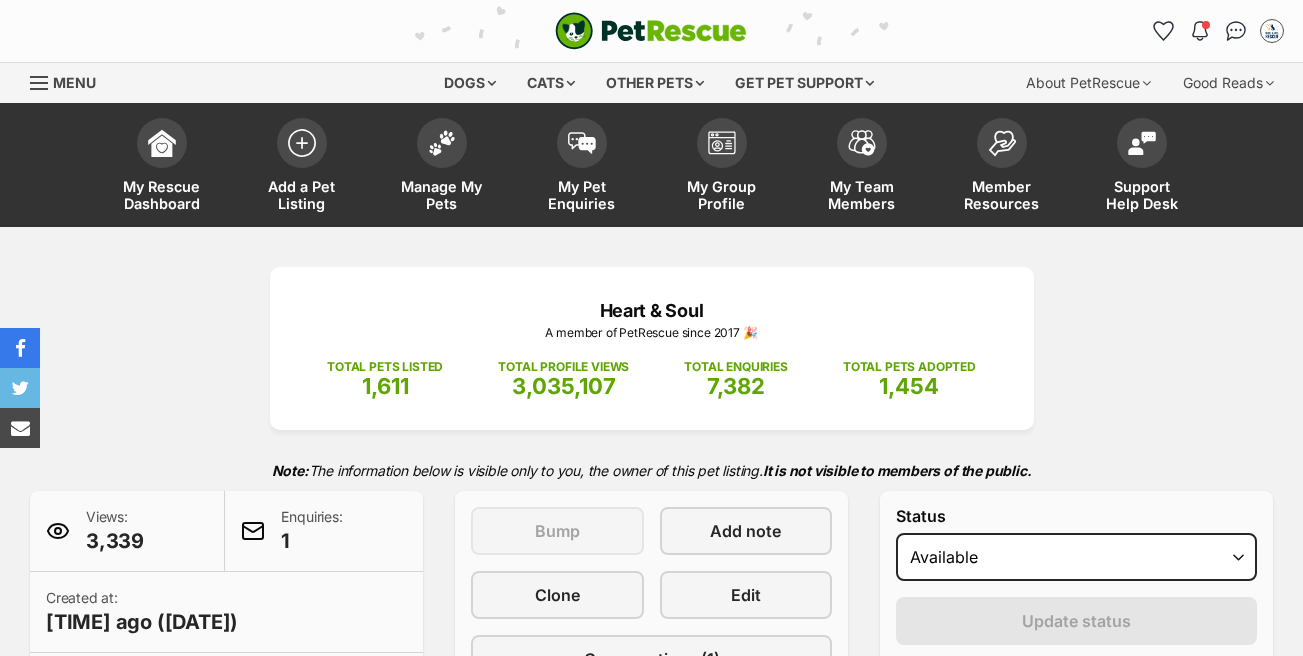 scroll, scrollTop: 601, scrollLeft: 0, axis: vertical 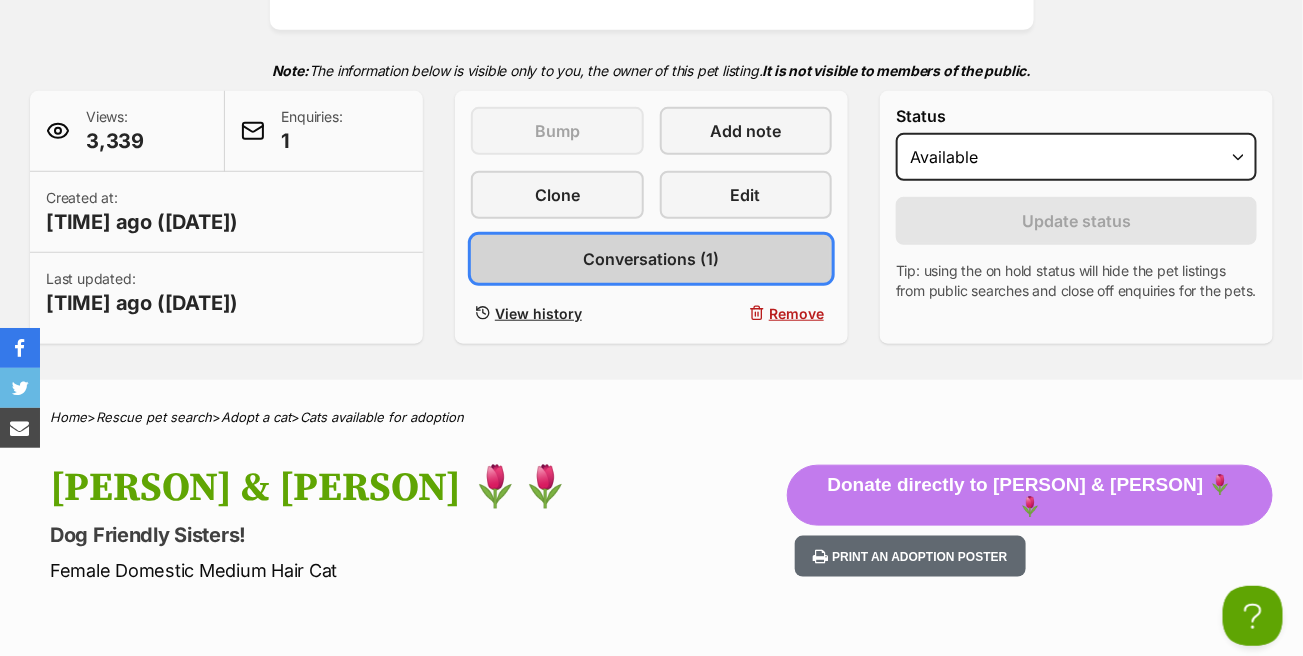 click on "Conversations (1)" at bounding box center [652, 259] 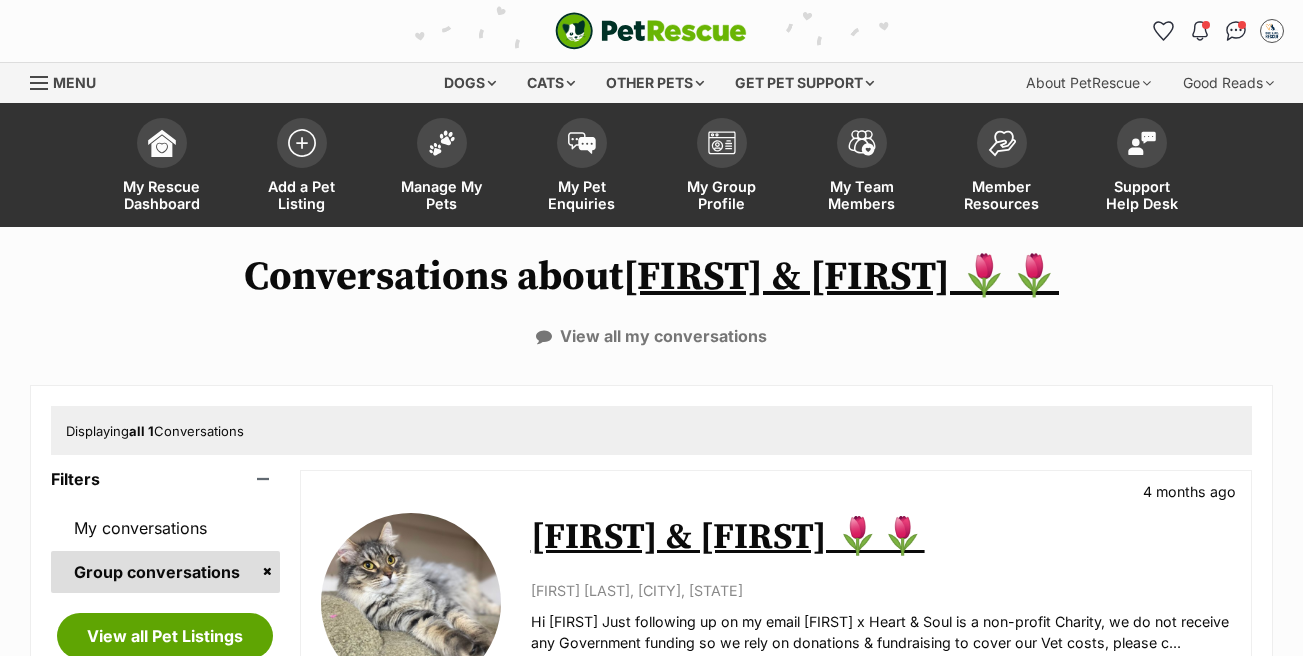 scroll, scrollTop: 0, scrollLeft: 0, axis: both 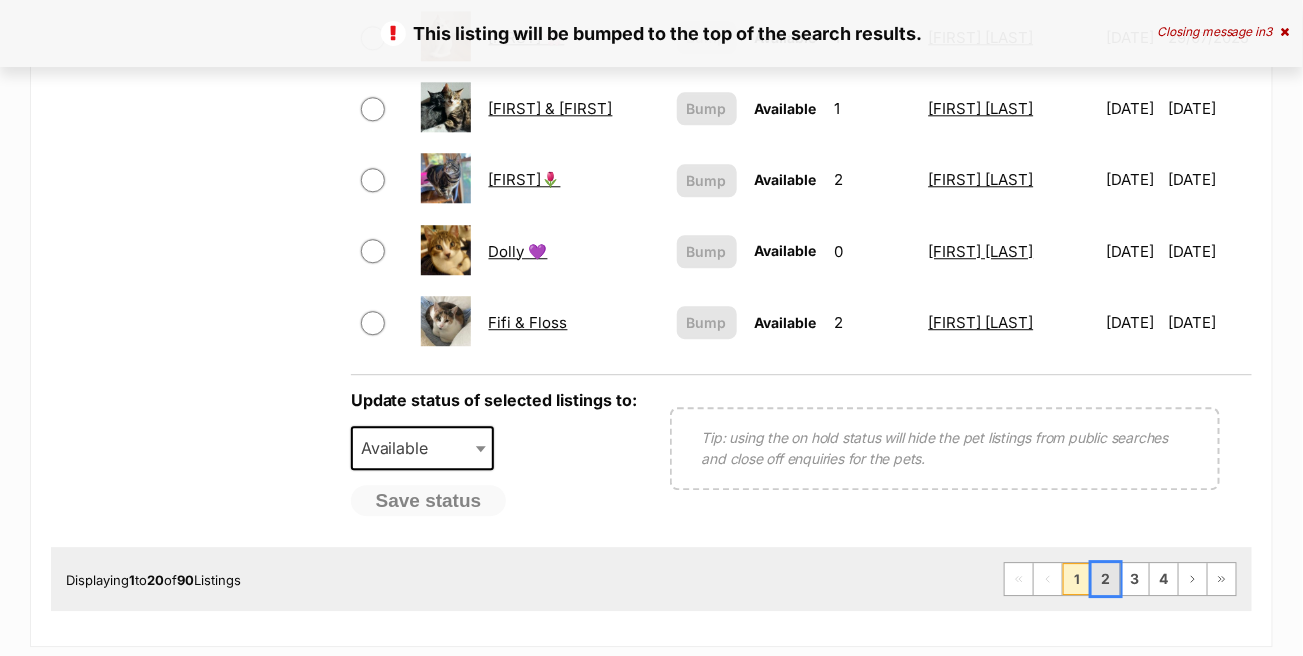 click on "2" at bounding box center (1106, 579) 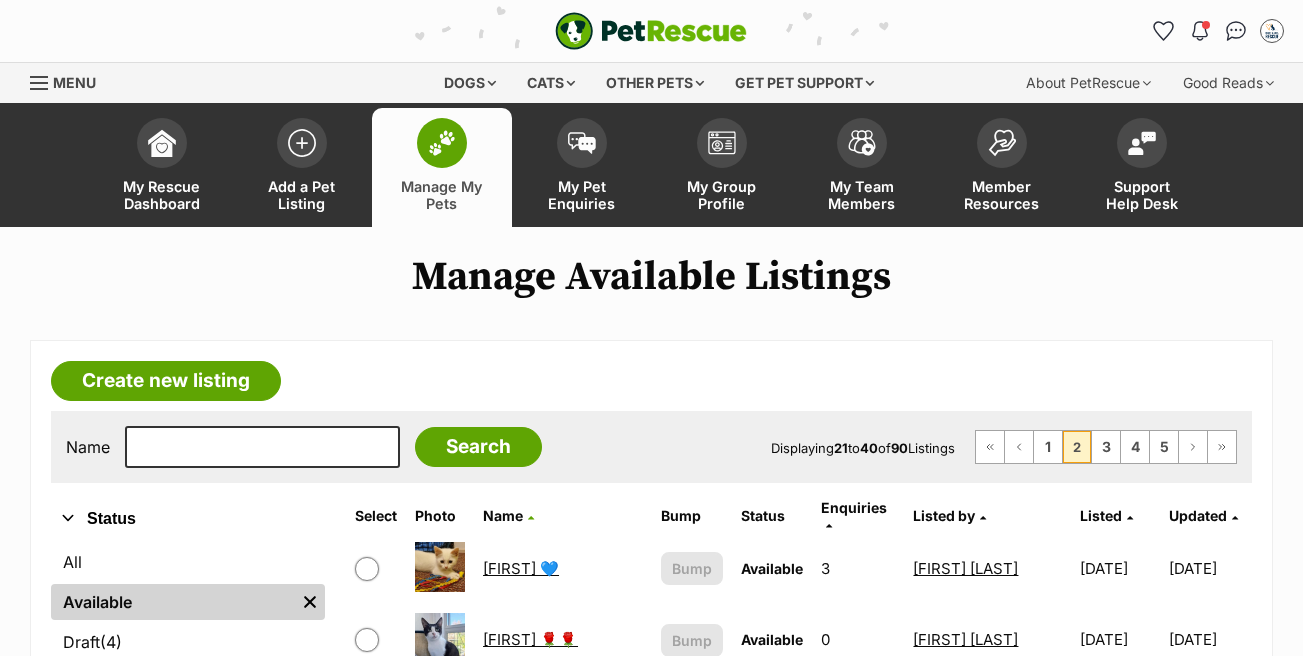 scroll, scrollTop: 400, scrollLeft: 0, axis: vertical 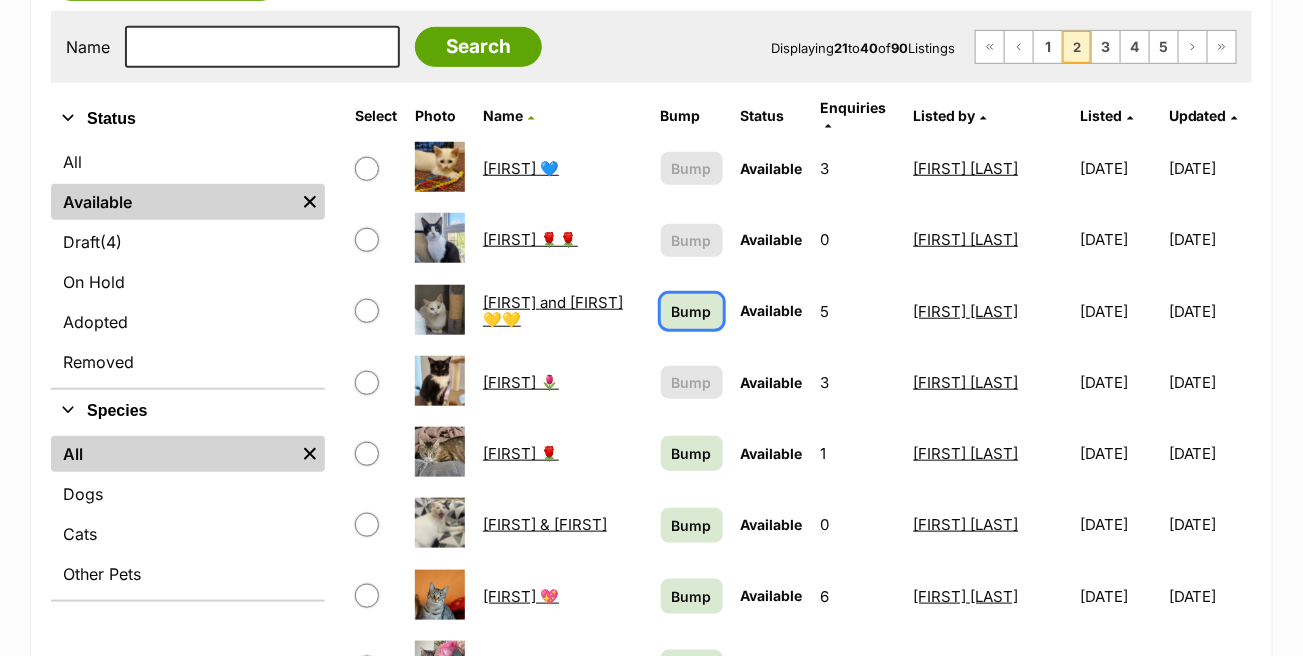 click on "Bump" at bounding box center (692, 311) 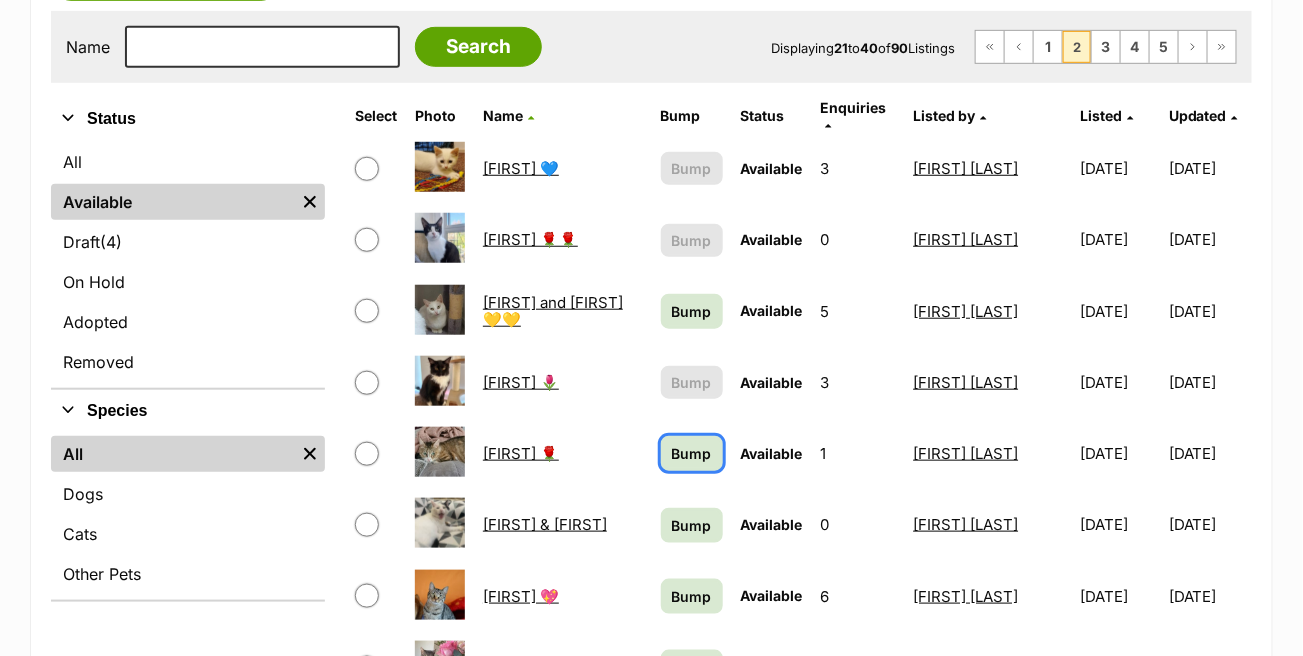 click on "Bump" at bounding box center [692, 453] 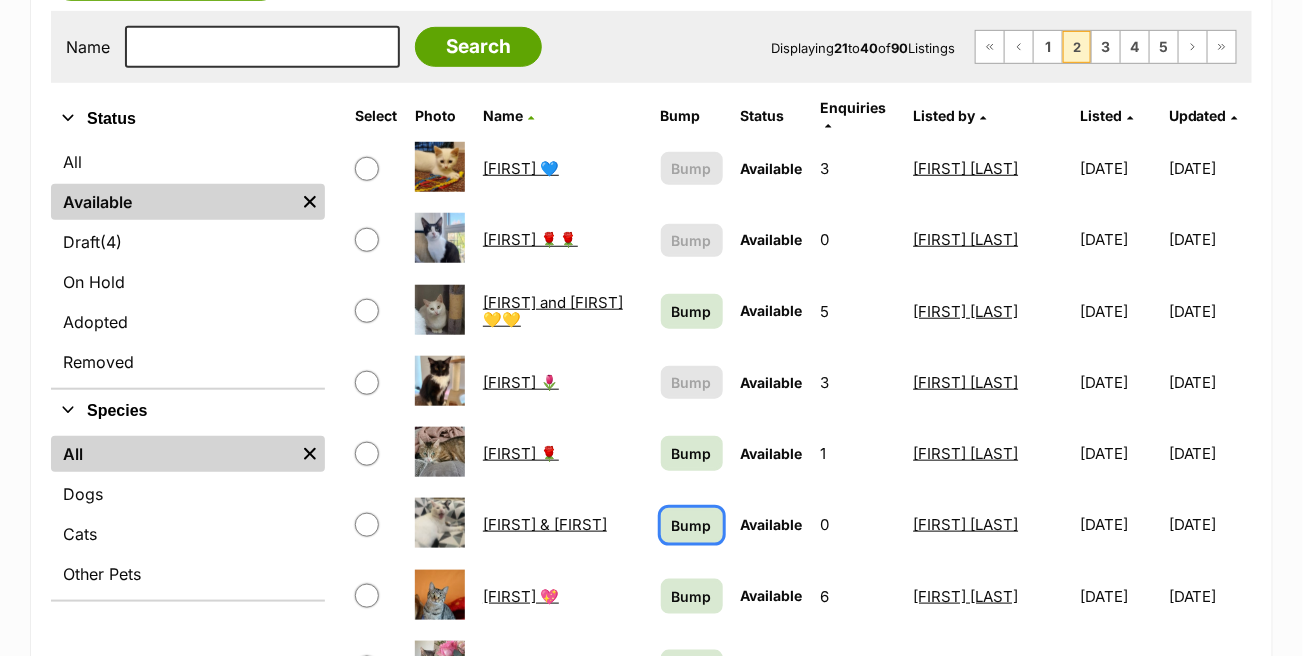 click on "Bump" at bounding box center (692, 525) 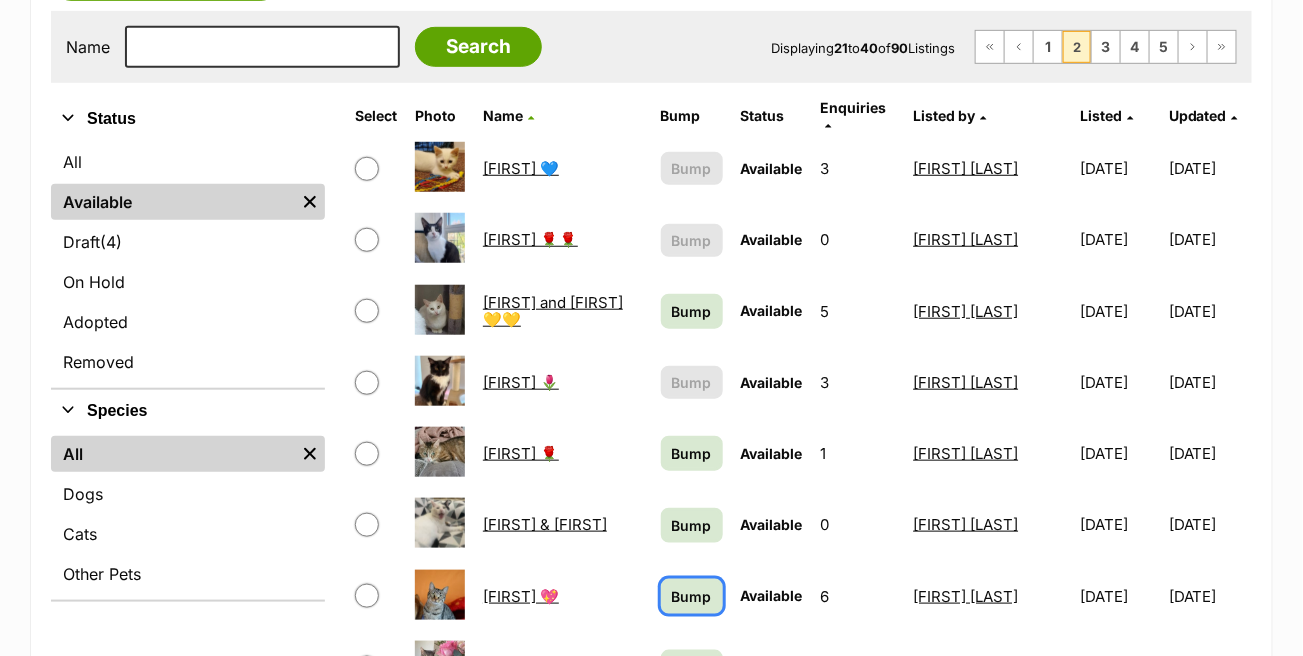 click on "Bump" at bounding box center (692, 596) 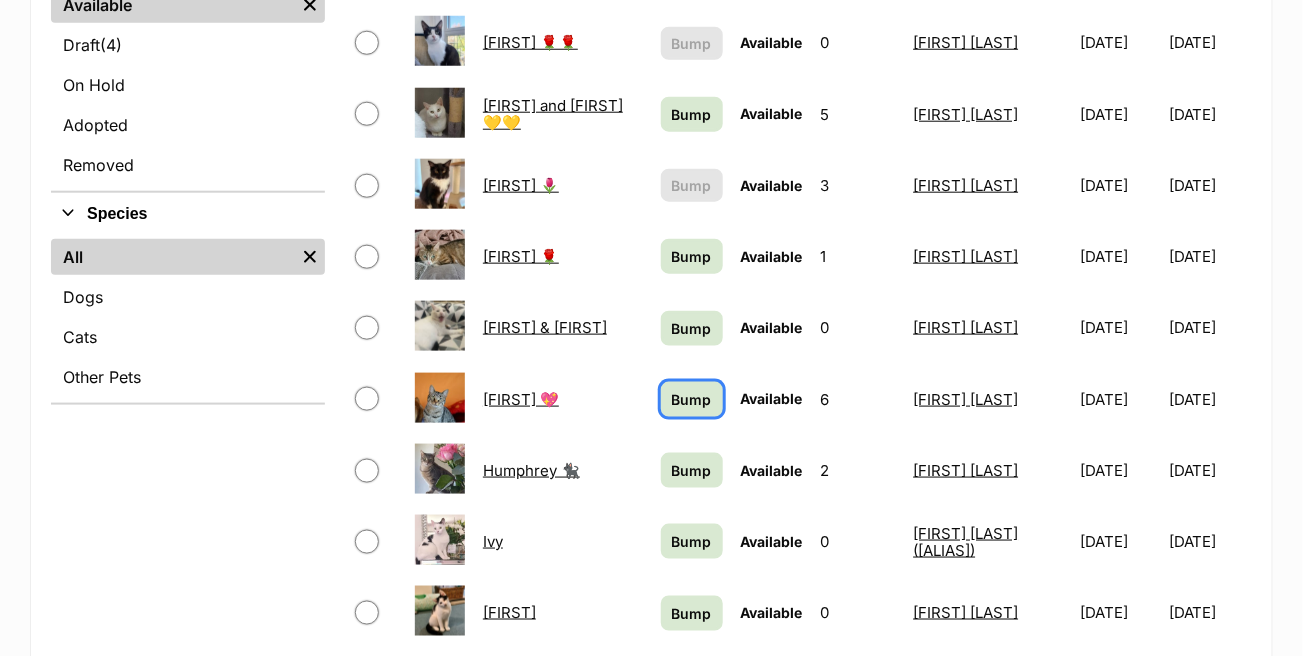 scroll, scrollTop: 600, scrollLeft: 0, axis: vertical 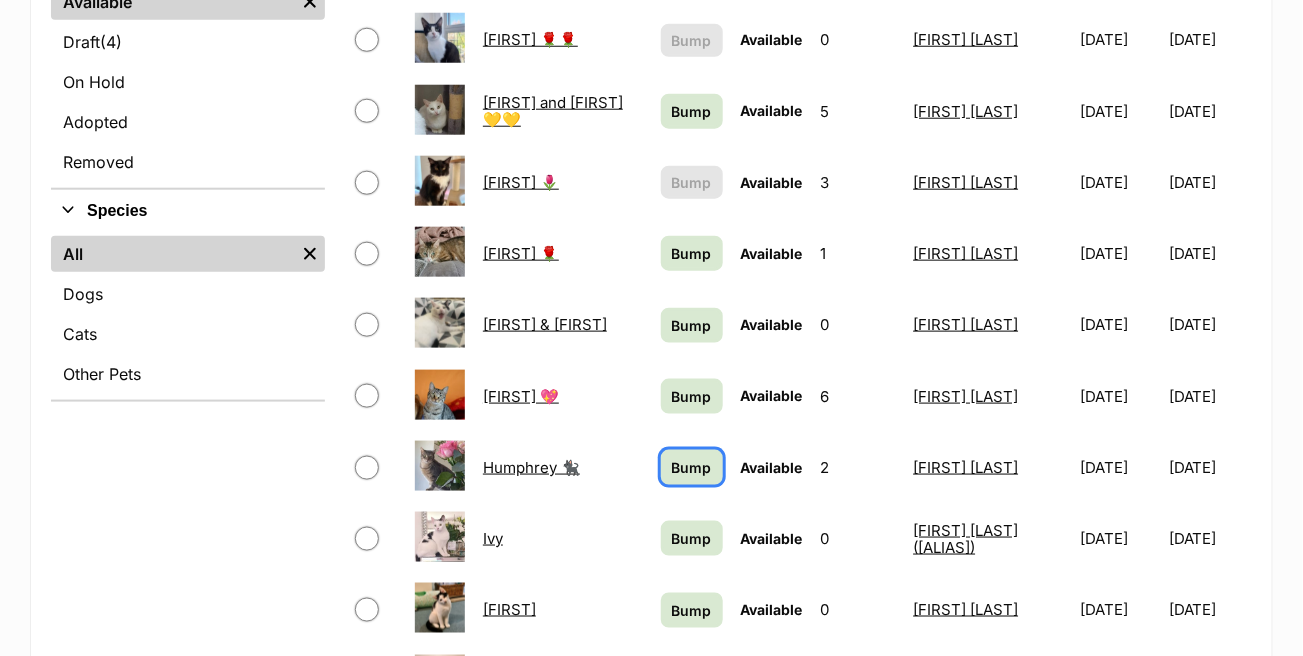 click on "Bump" at bounding box center (692, 467) 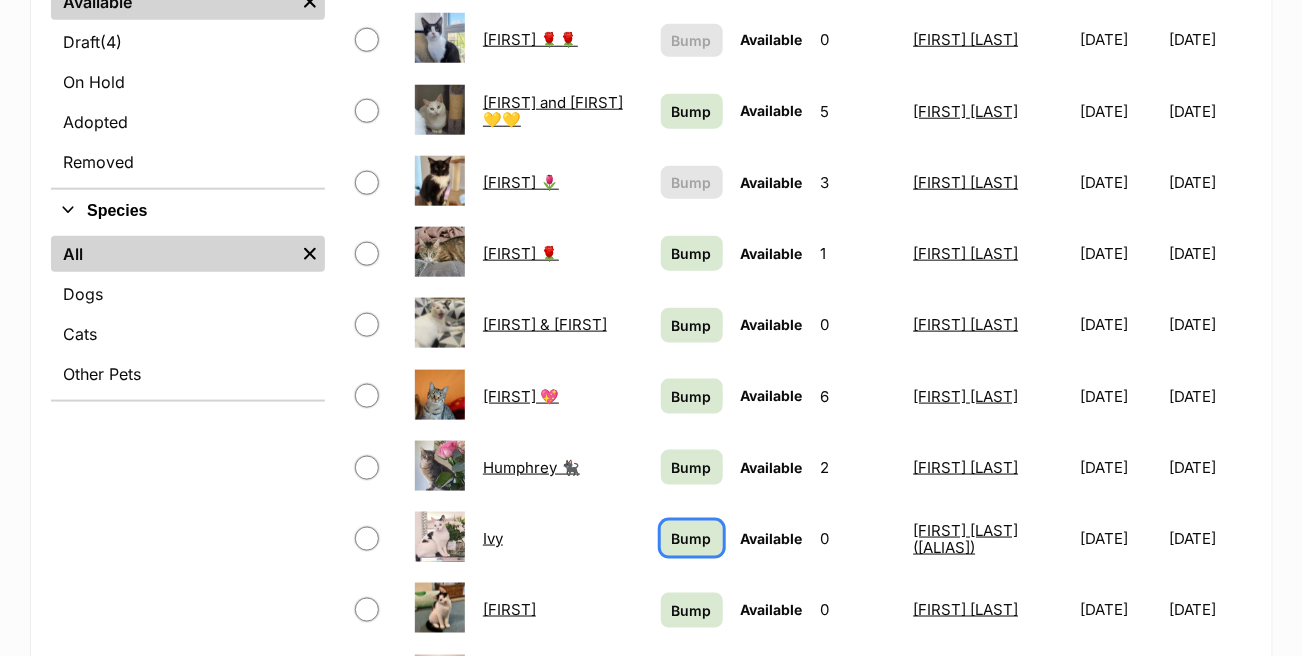 click on "Bump" at bounding box center (692, 538) 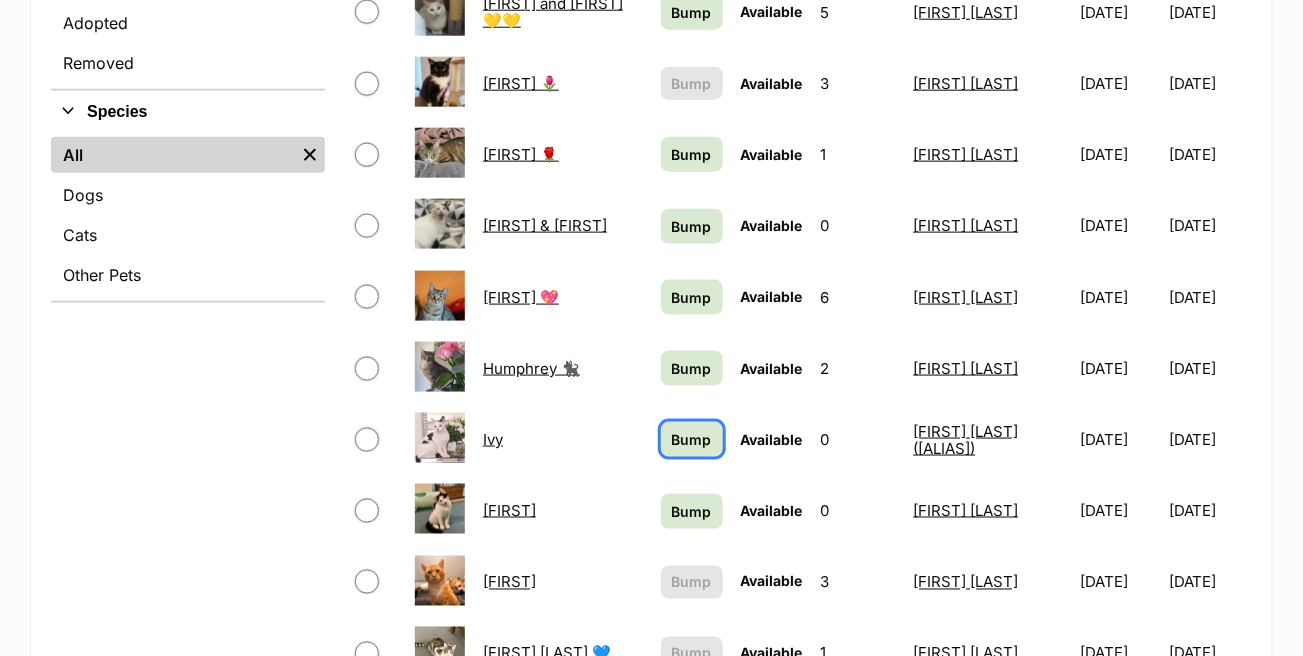 scroll, scrollTop: 800, scrollLeft: 0, axis: vertical 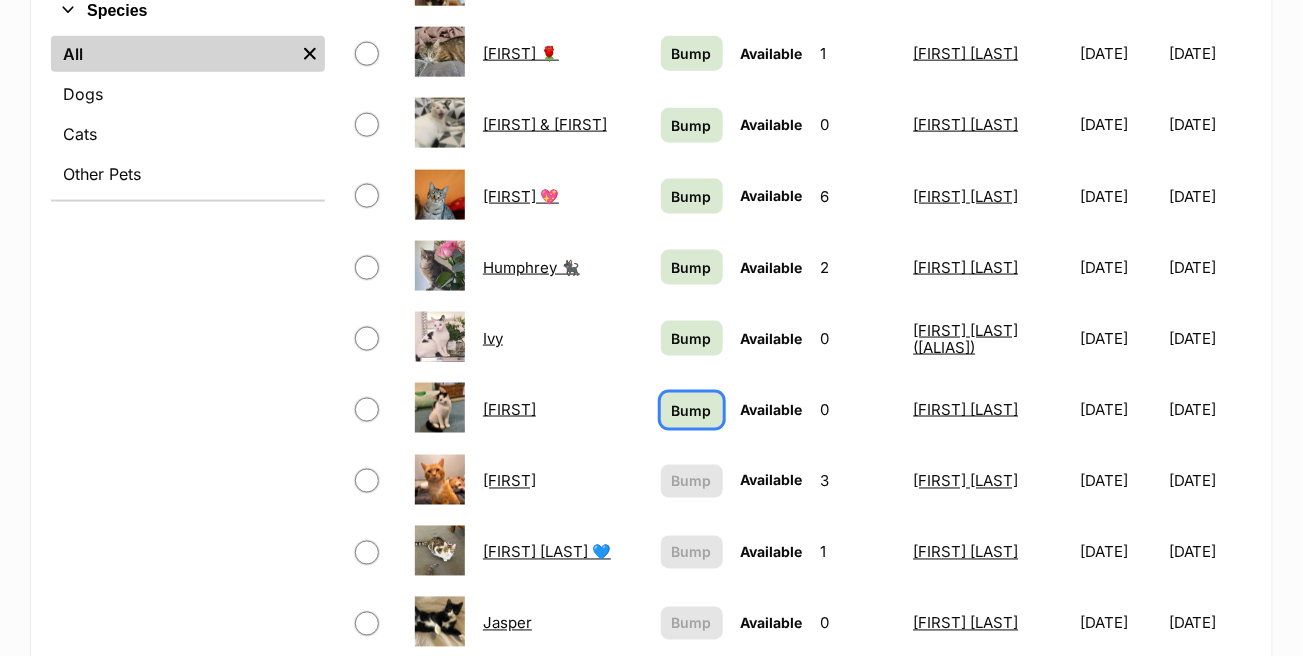 click on "Bump" at bounding box center [692, 410] 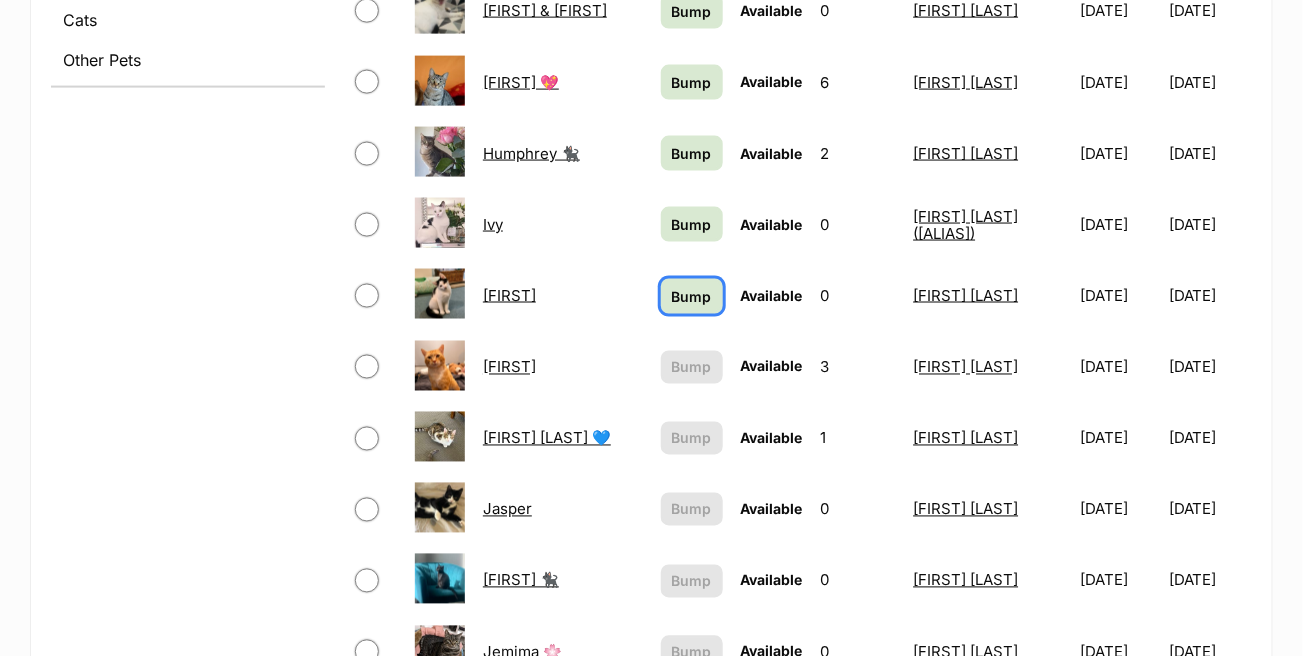 scroll, scrollTop: 900, scrollLeft: 0, axis: vertical 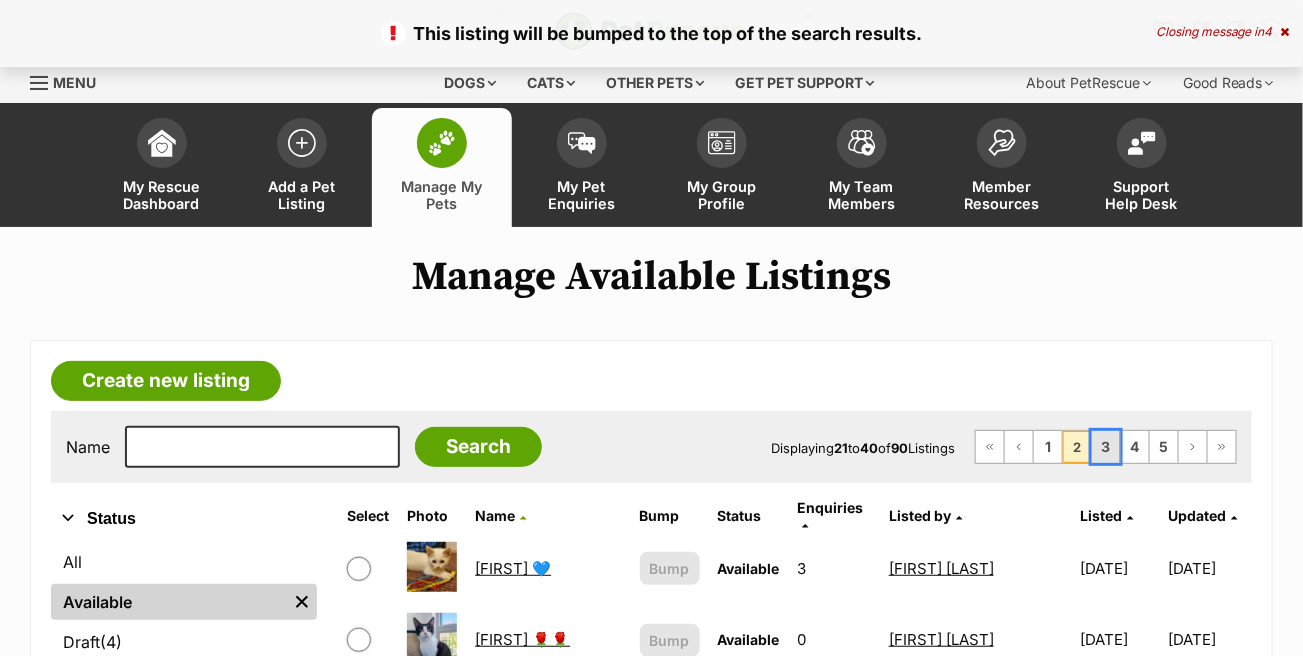 click on "3" at bounding box center (1106, 447) 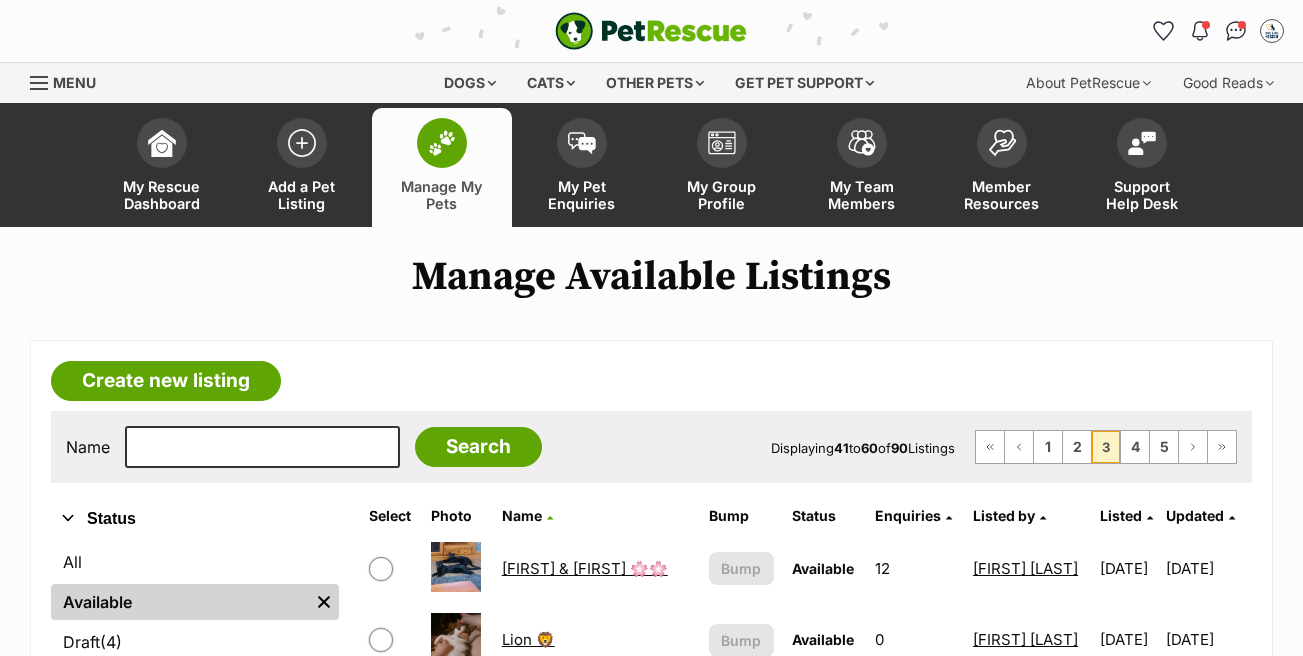 scroll, scrollTop: 300, scrollLeft: 0, axis: vertical 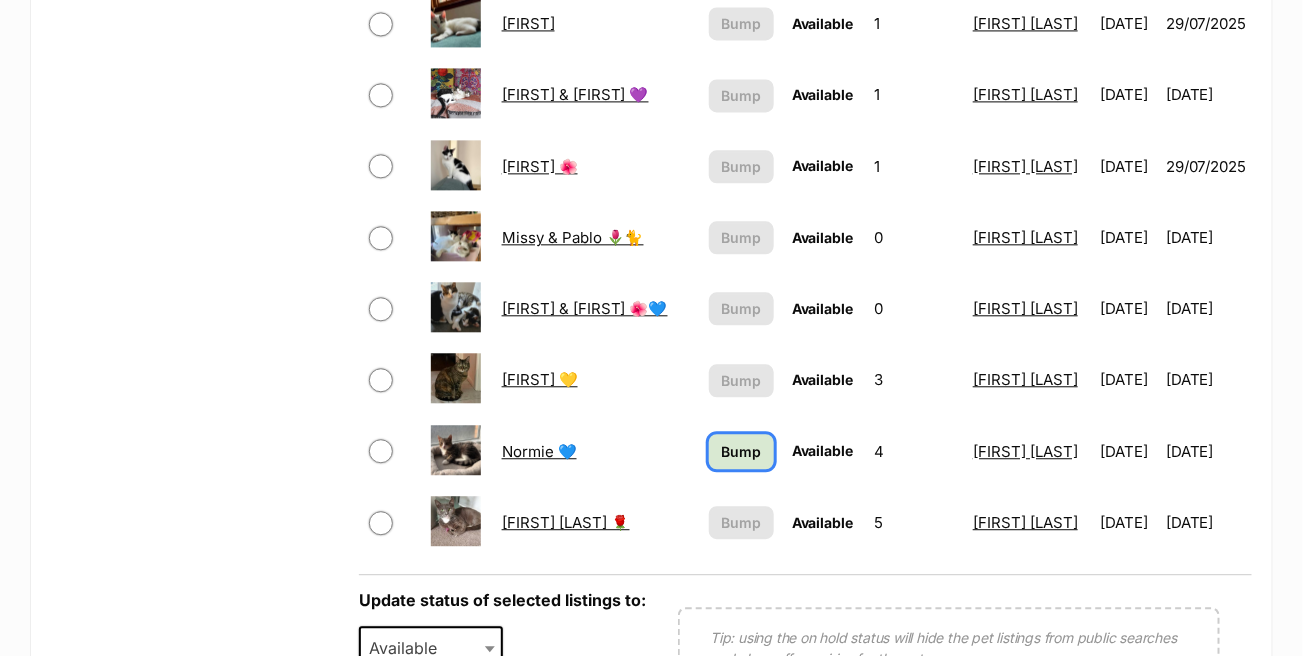click on "Bump" at bounding box center (741, 451) 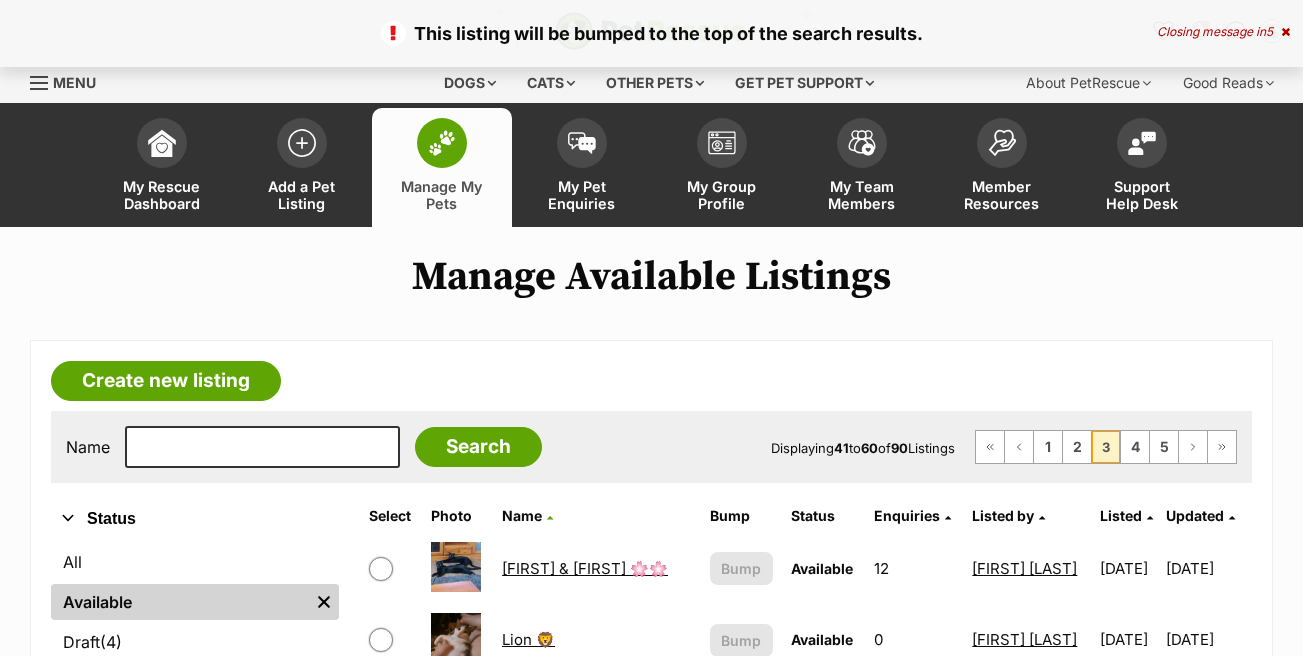 scroll, scrollTop: 0, scrollLeft: 0, axis: both 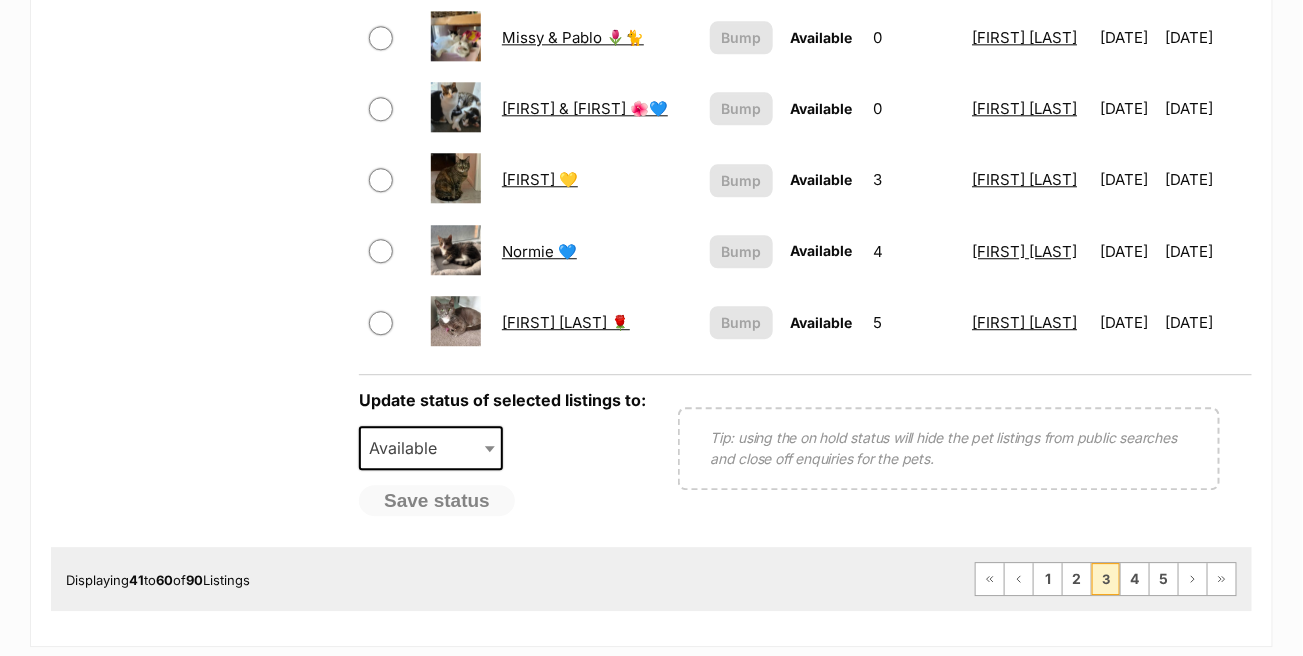 click on "Normie 💙" at bounding box center (539, 251) 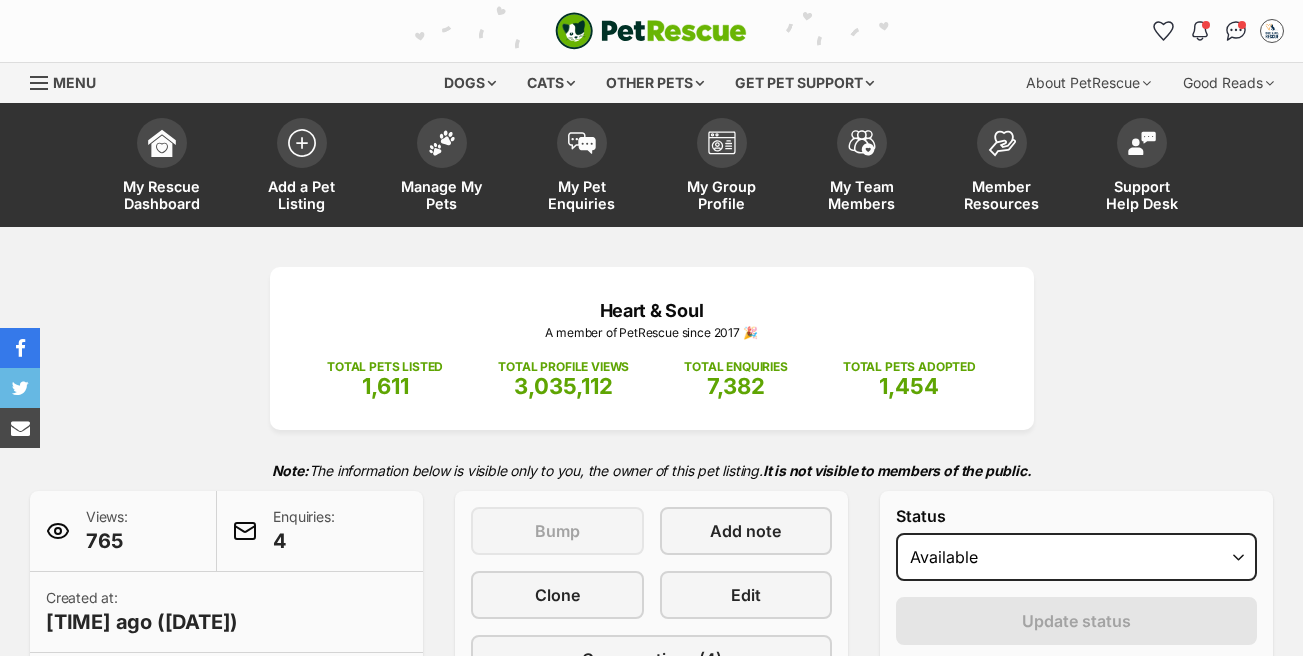 scroll, scrollTop: 985, scrollLeft: 0, axis: vertical 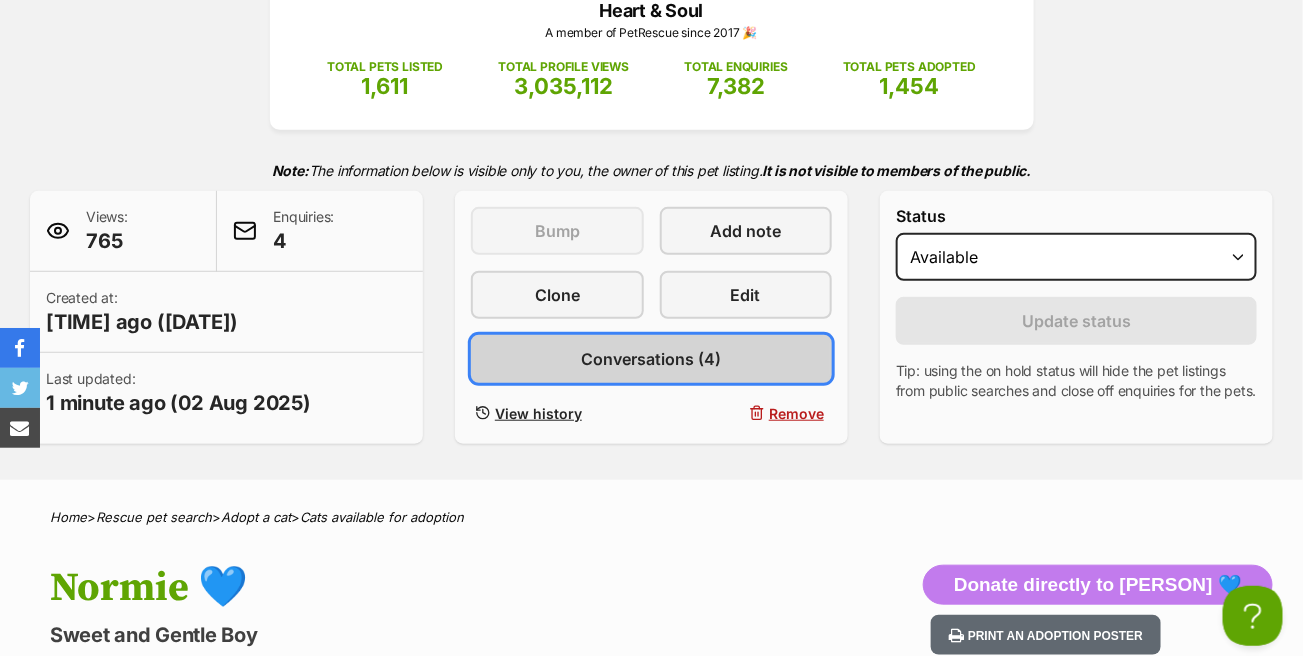 click on "Conversations (4)" at bounding box center [652, 359] 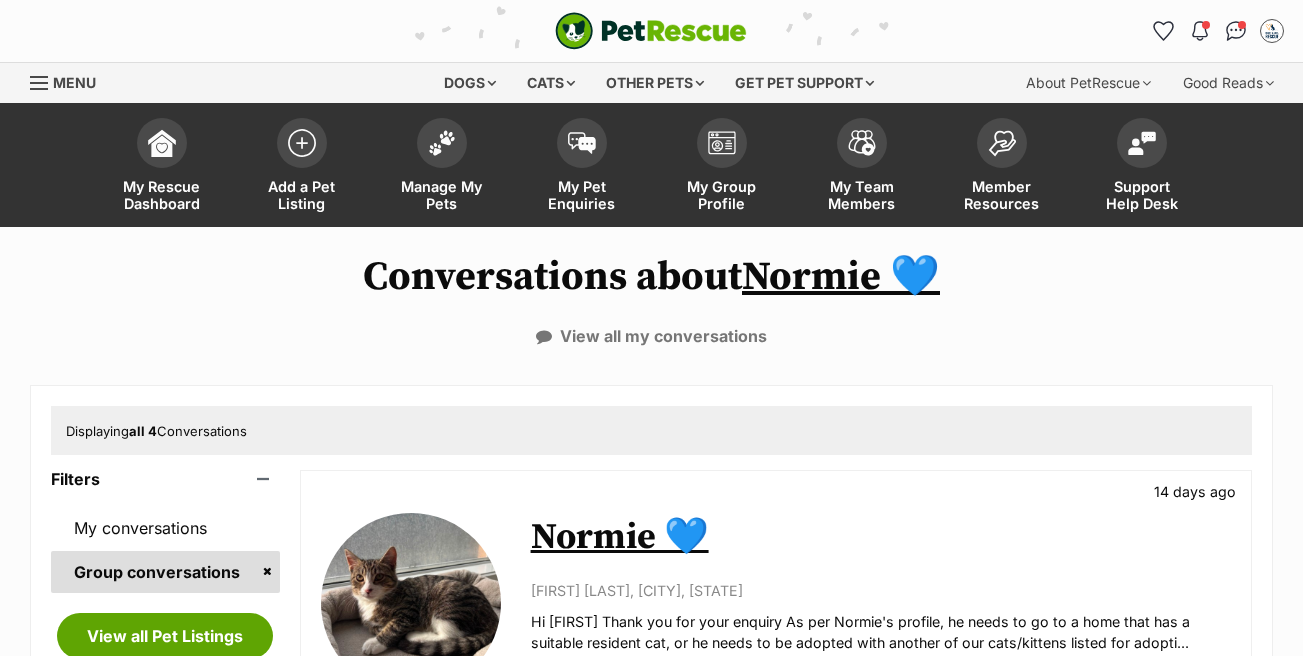 scroll, scrollTop: 400, scrollLeft: 0, axis: vertical 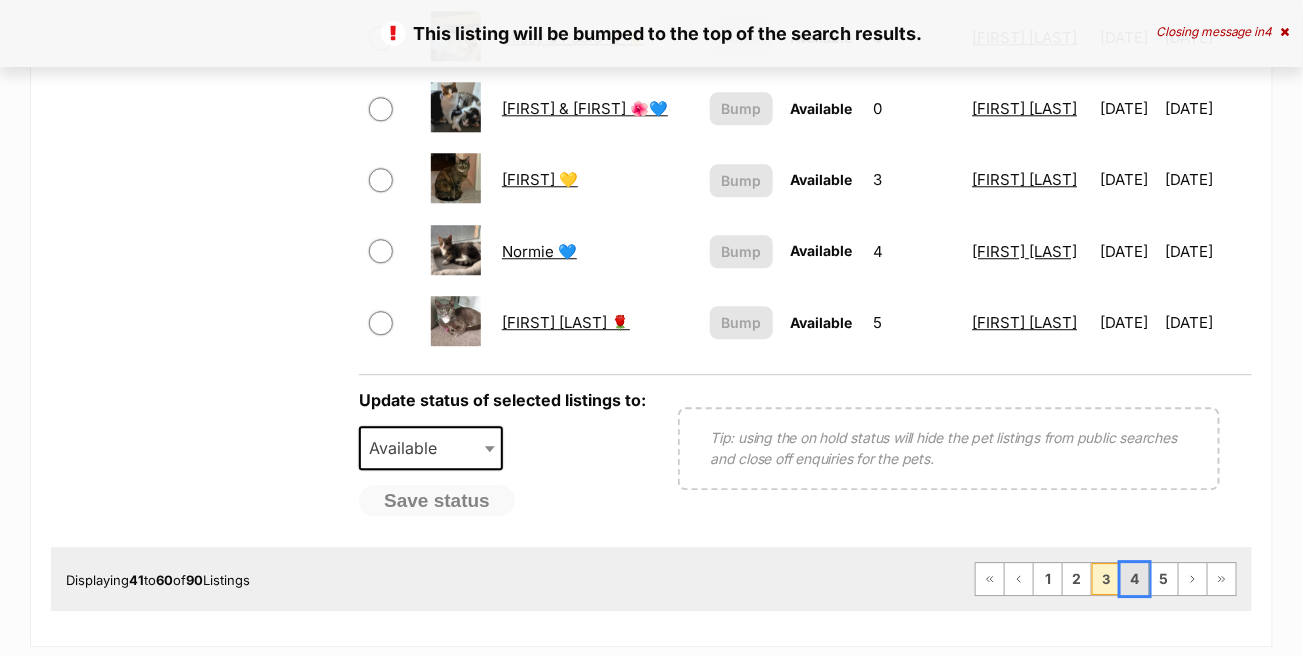click on "4" at bounding box center [1135, 579] 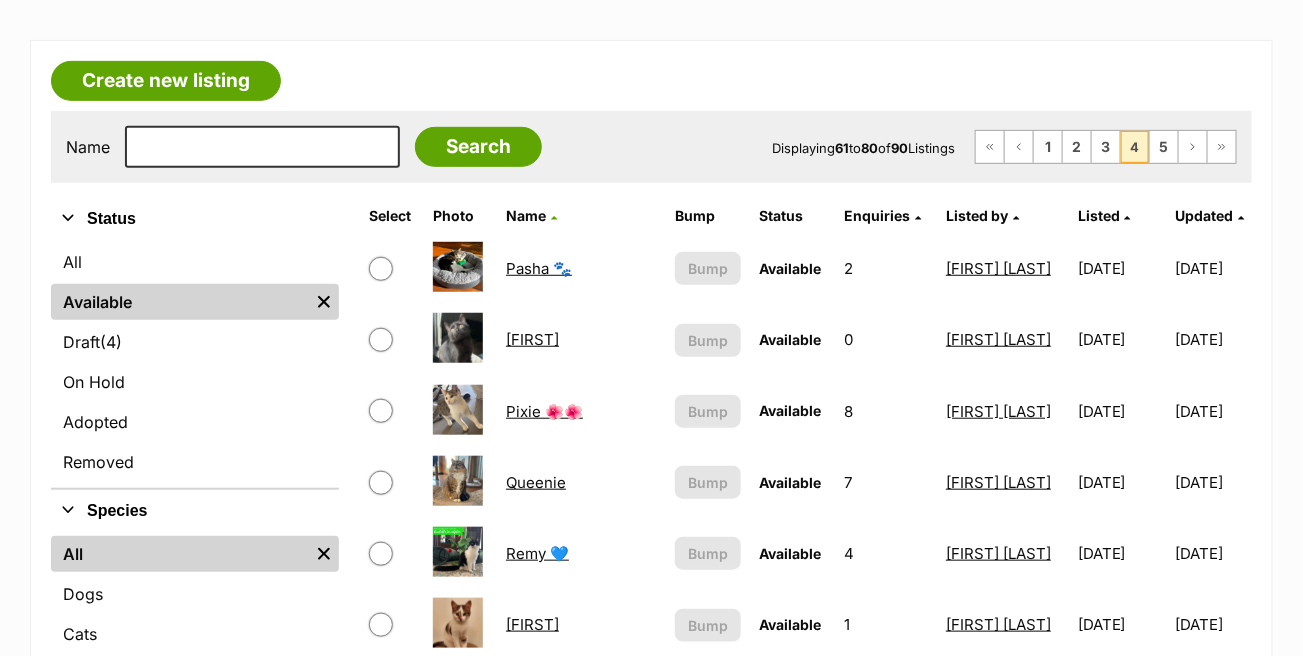 scroll, scrollTop: 300, scrollLeft: 0, axis: vertical 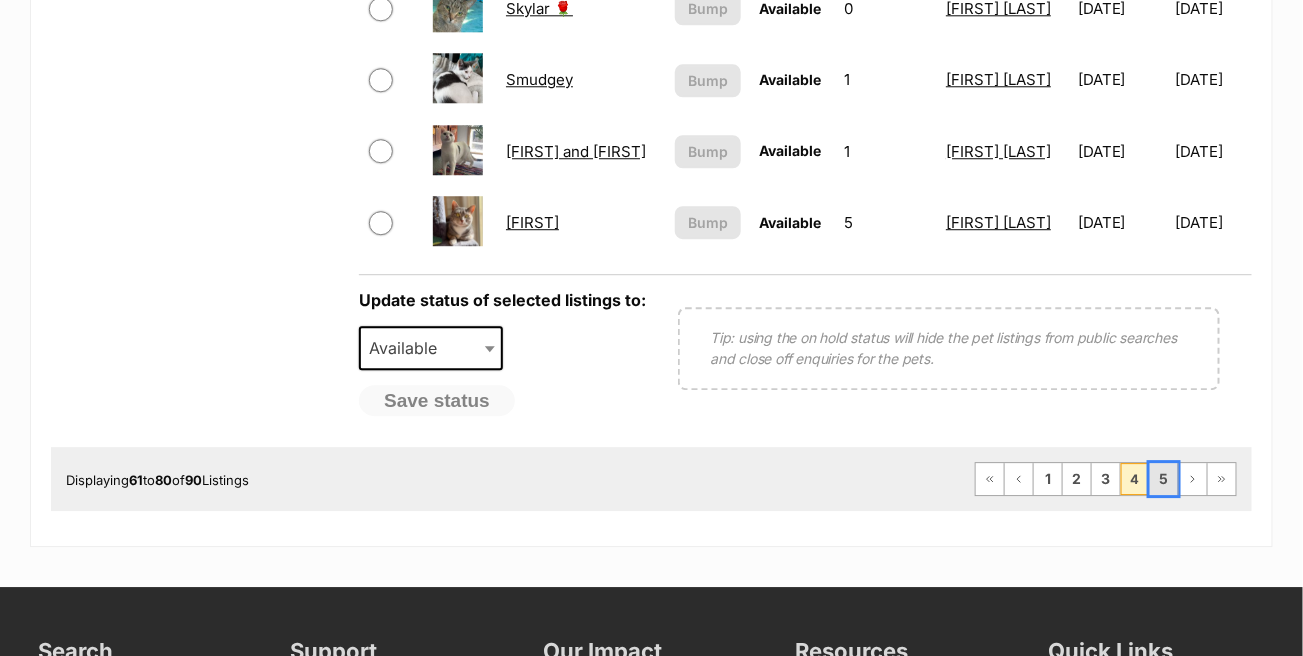 click on "5" at bounding box center (1164, 479) 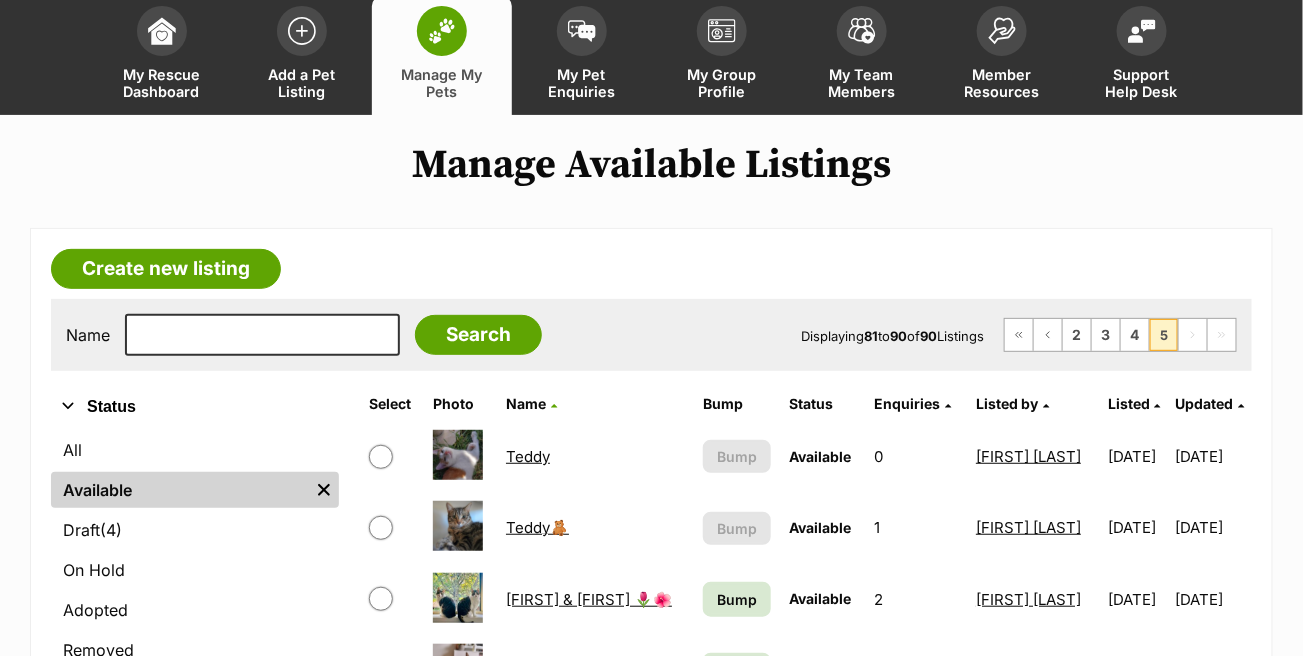 scroll, scrollTop: 0, scrollLeft: 0, axis: both 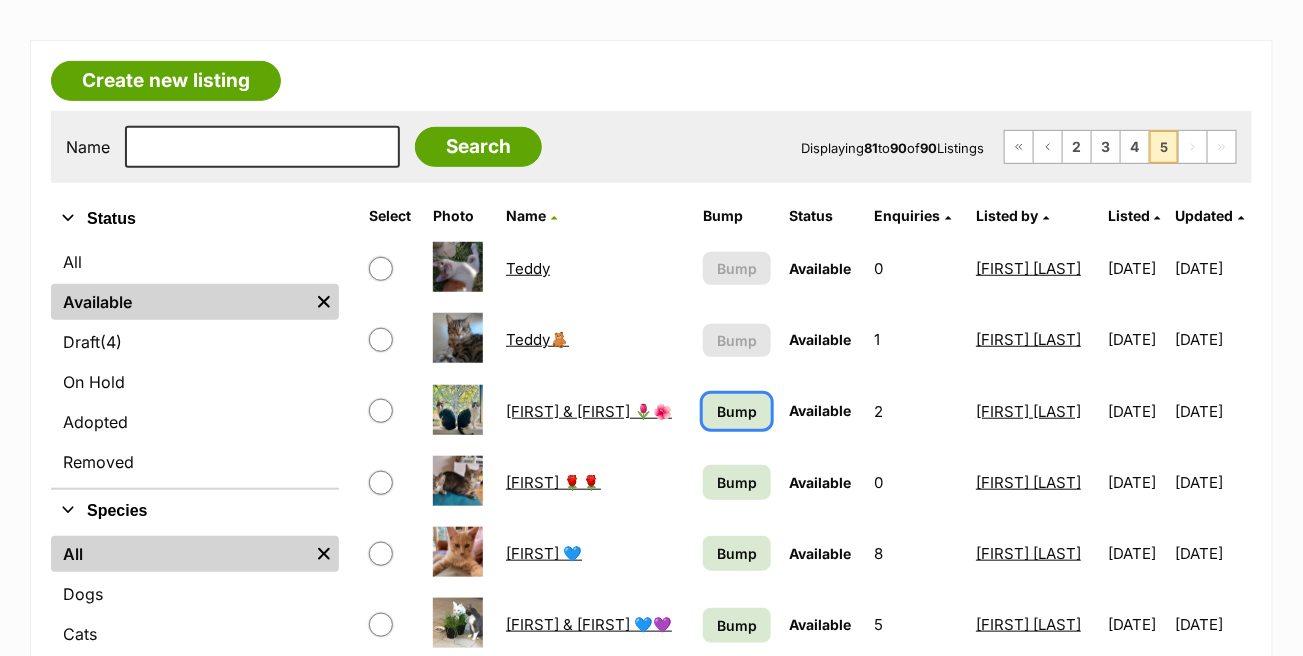 click on "Bump" at bounding box center [737, 411] 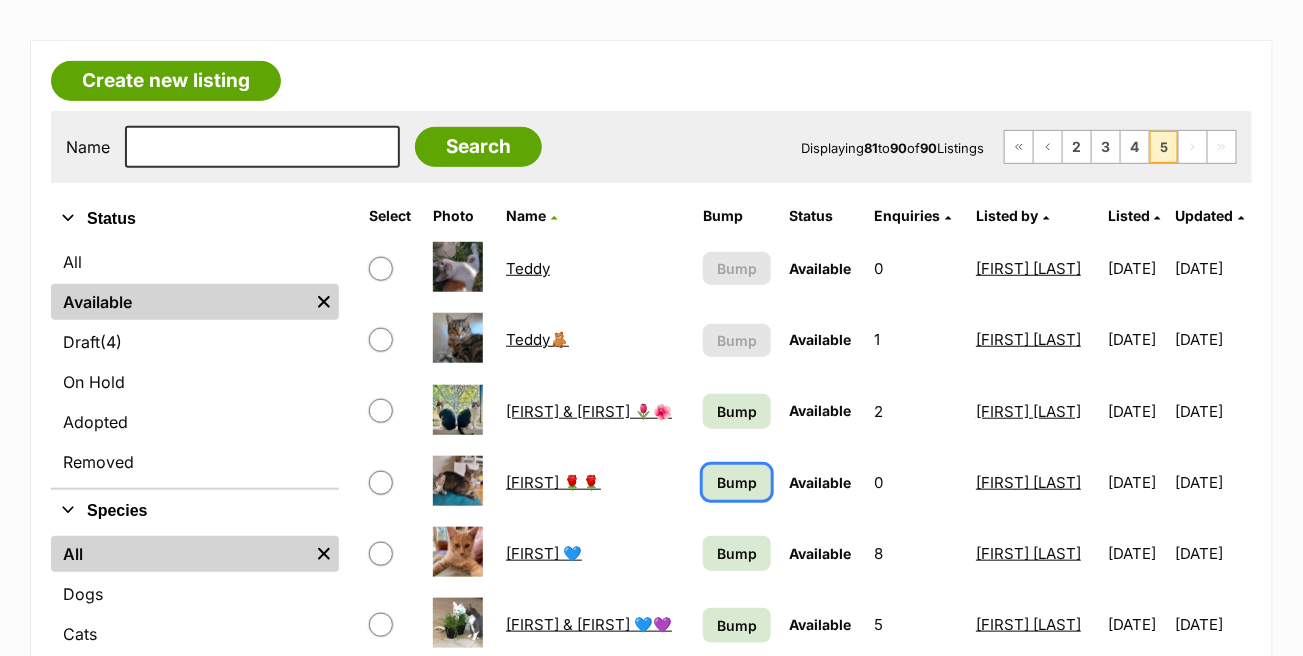 click on "Bump" at bounding box center (737, 482) 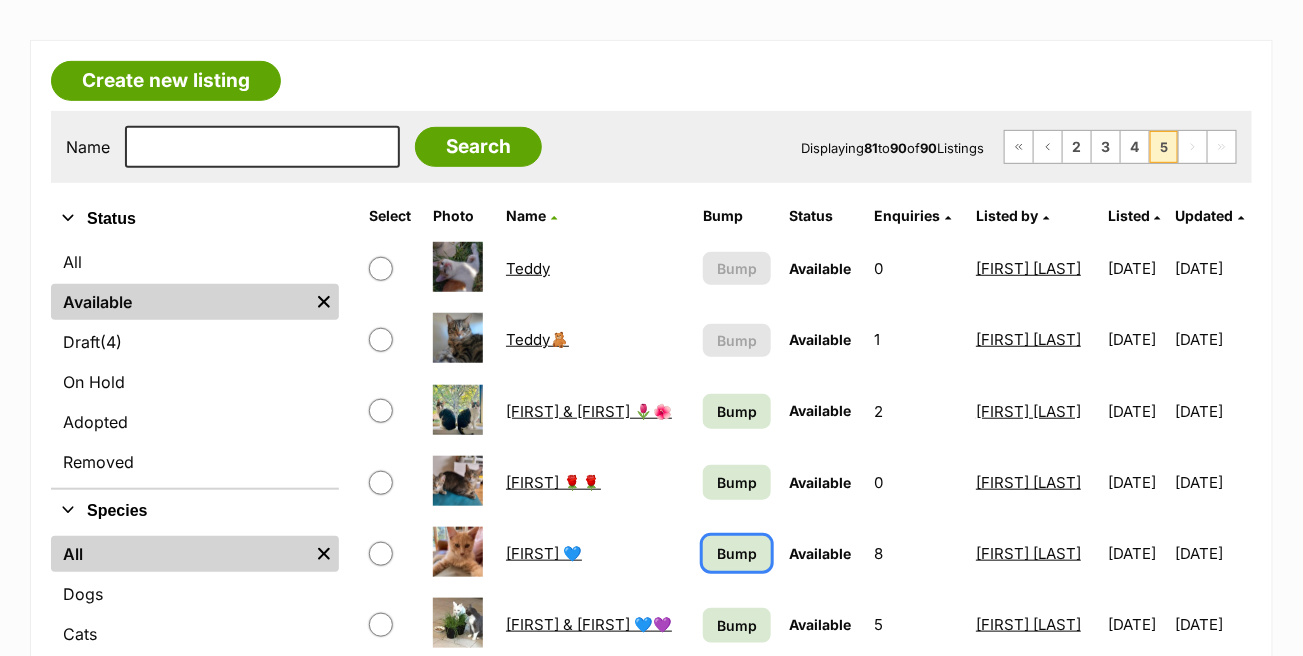 click on "Bump" at bounding box center [737, 553] 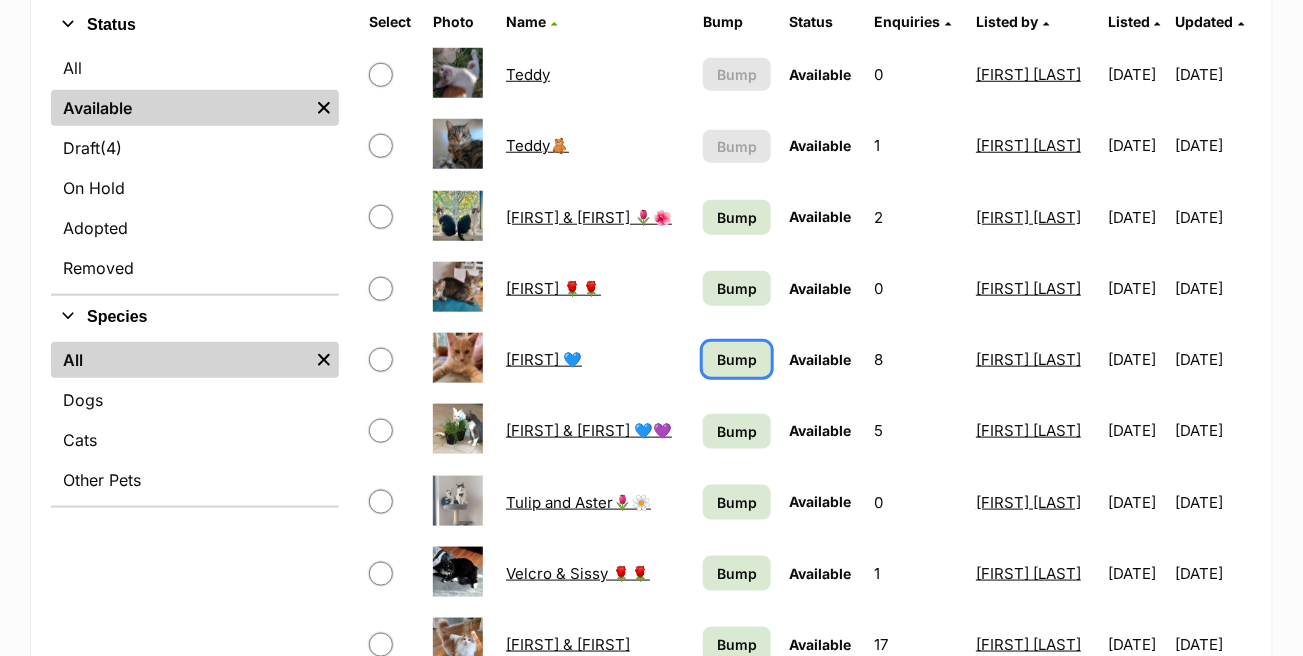 scroll, scrollTop: 500, scrollLeft: 0, axis: vertical 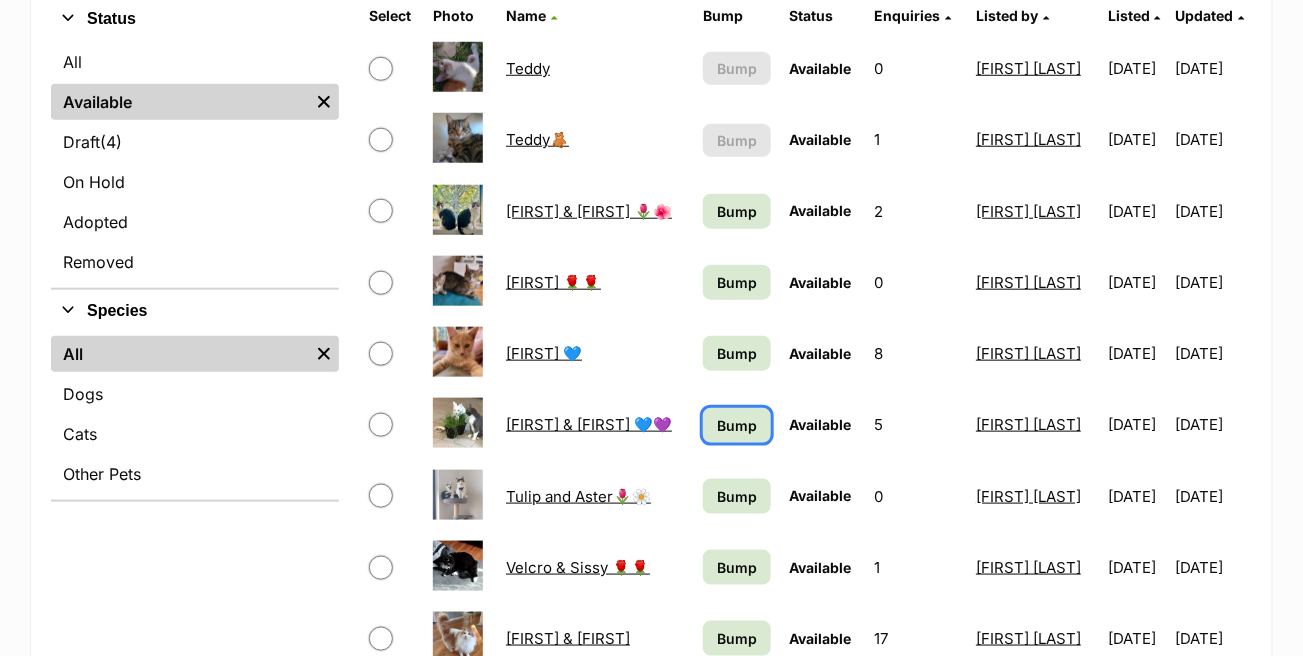 click on "Bump" at bounding box center [737, 425] 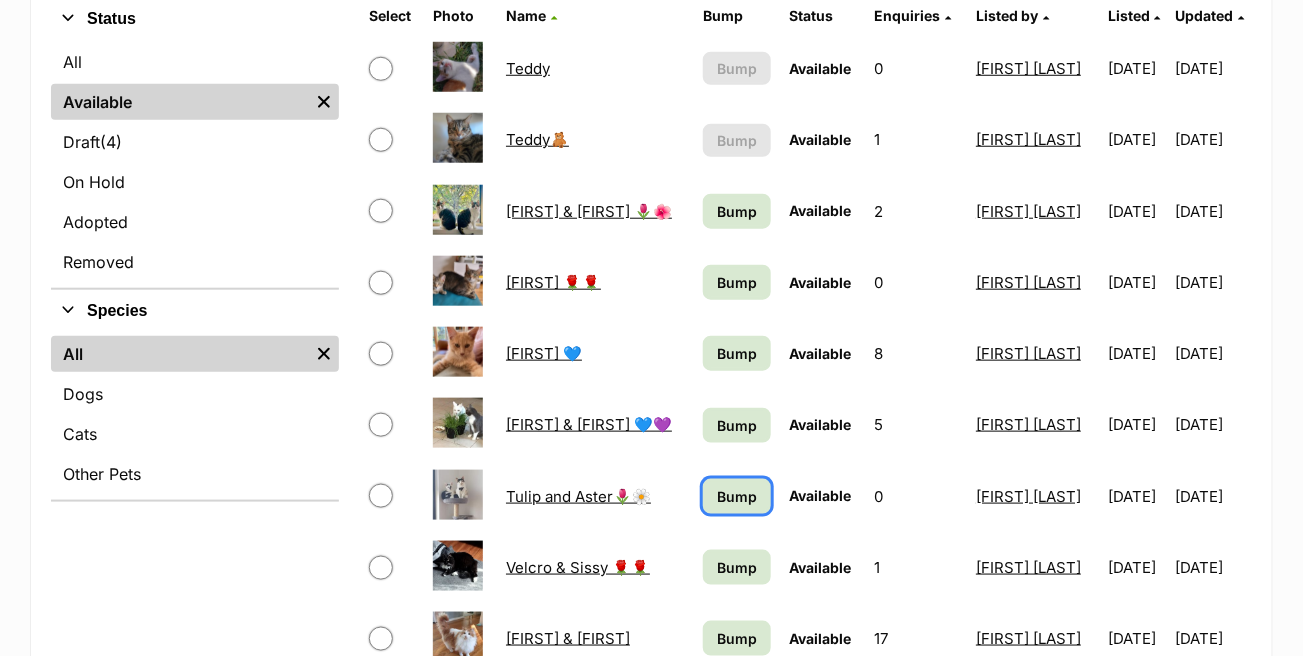 click on "Bump" at bounding box center [737, 496] 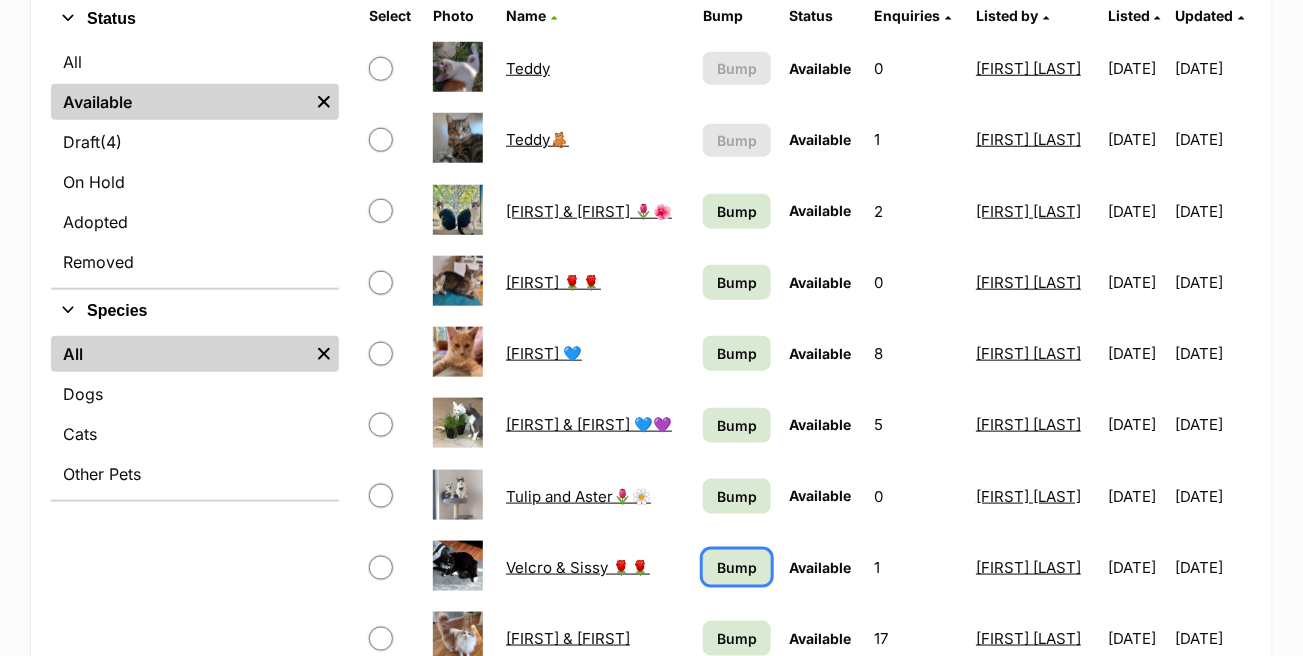 click on "Bump" at bounding box center (737, 567) 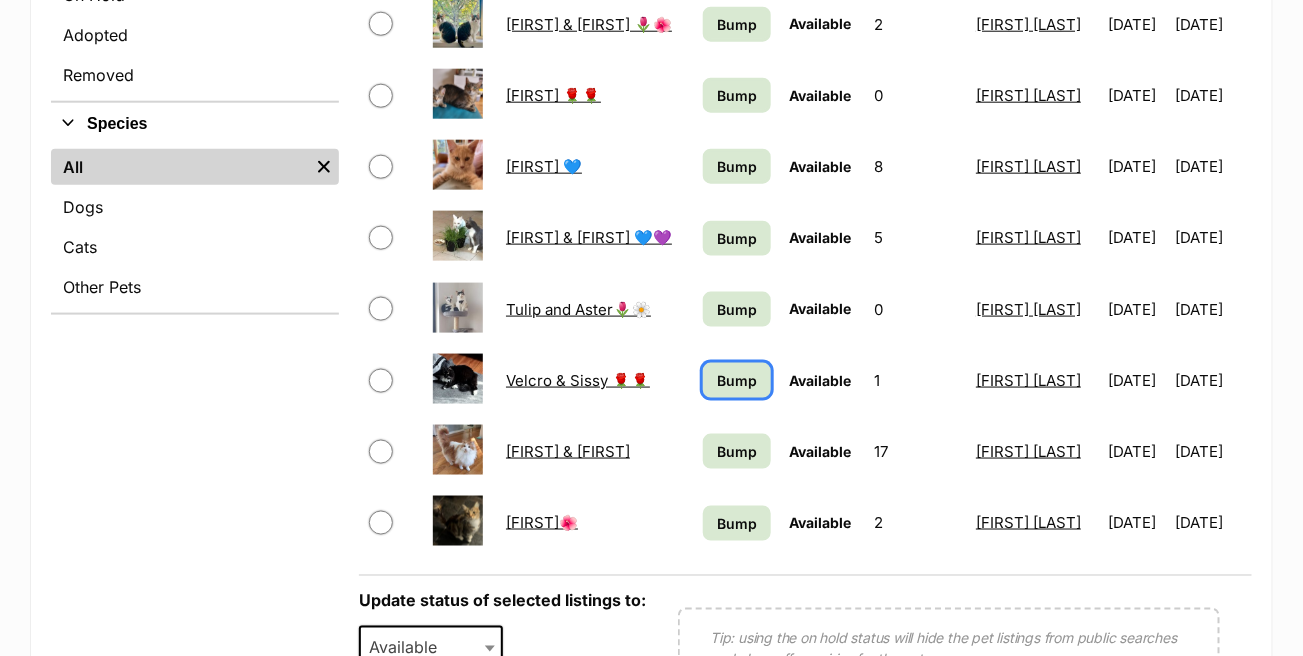 scroll, scrollTop: 700, scrollLeft: 0, axis: vertical 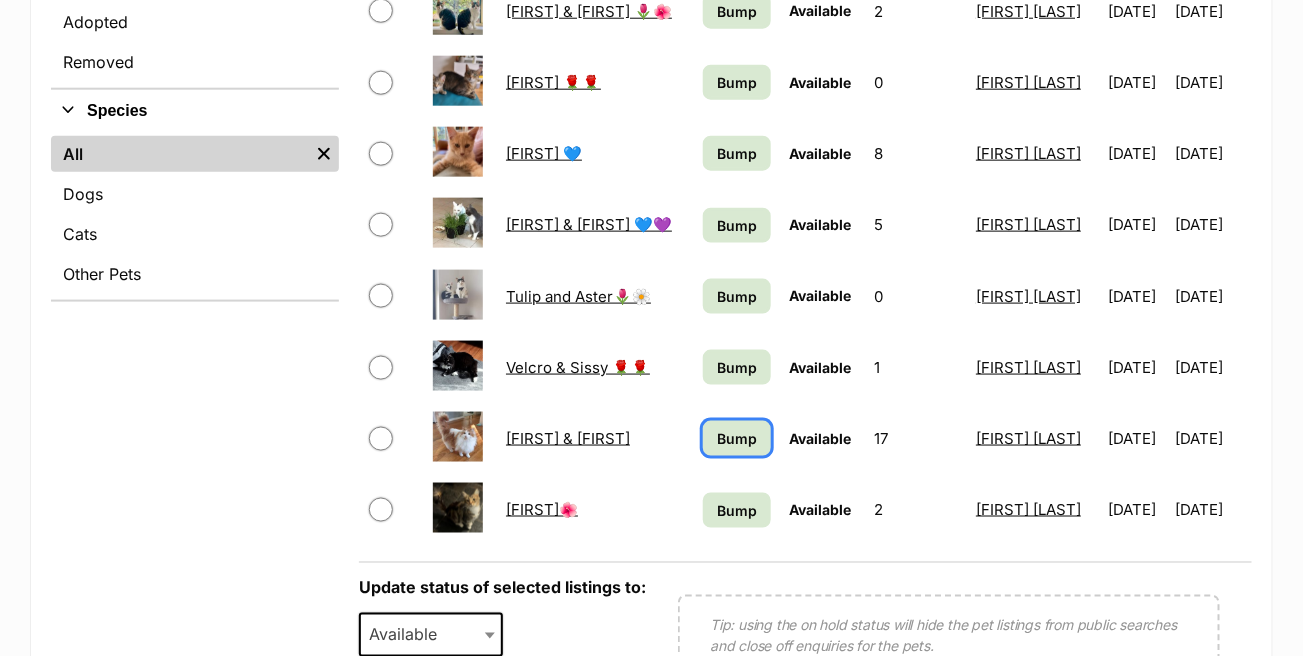 click on "Bump" at bounding box center [737, 438] 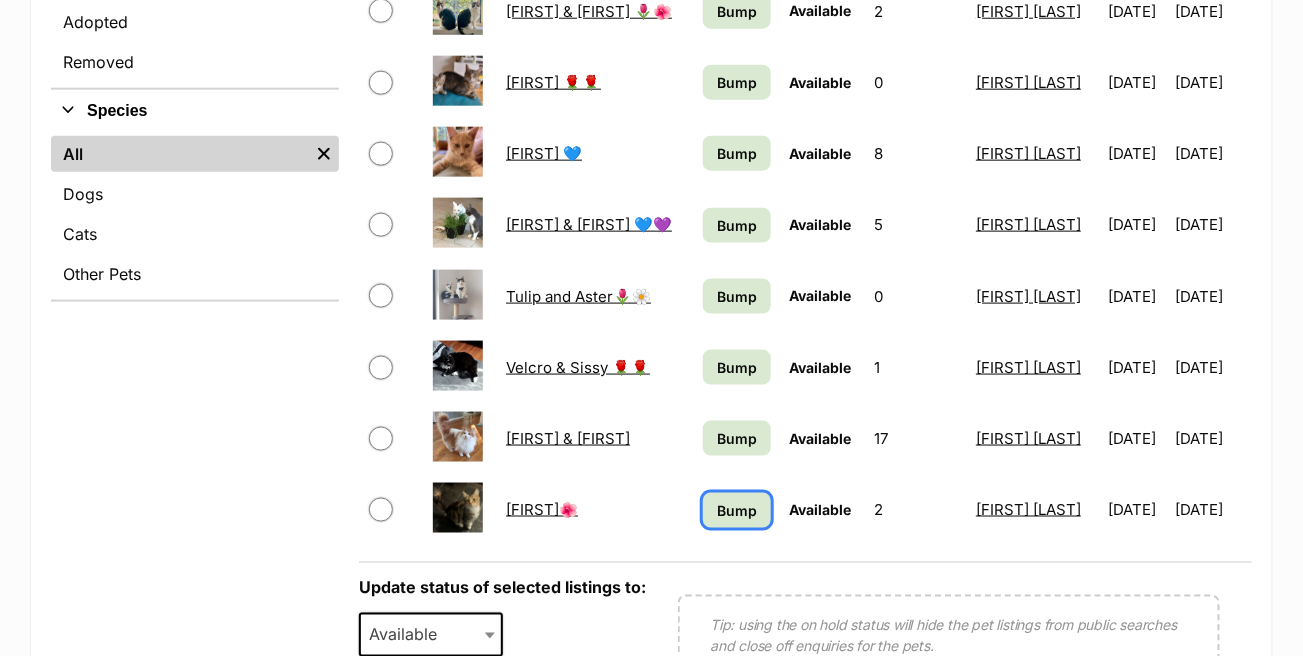 click on "Bump" at bounding box center (737, 510) 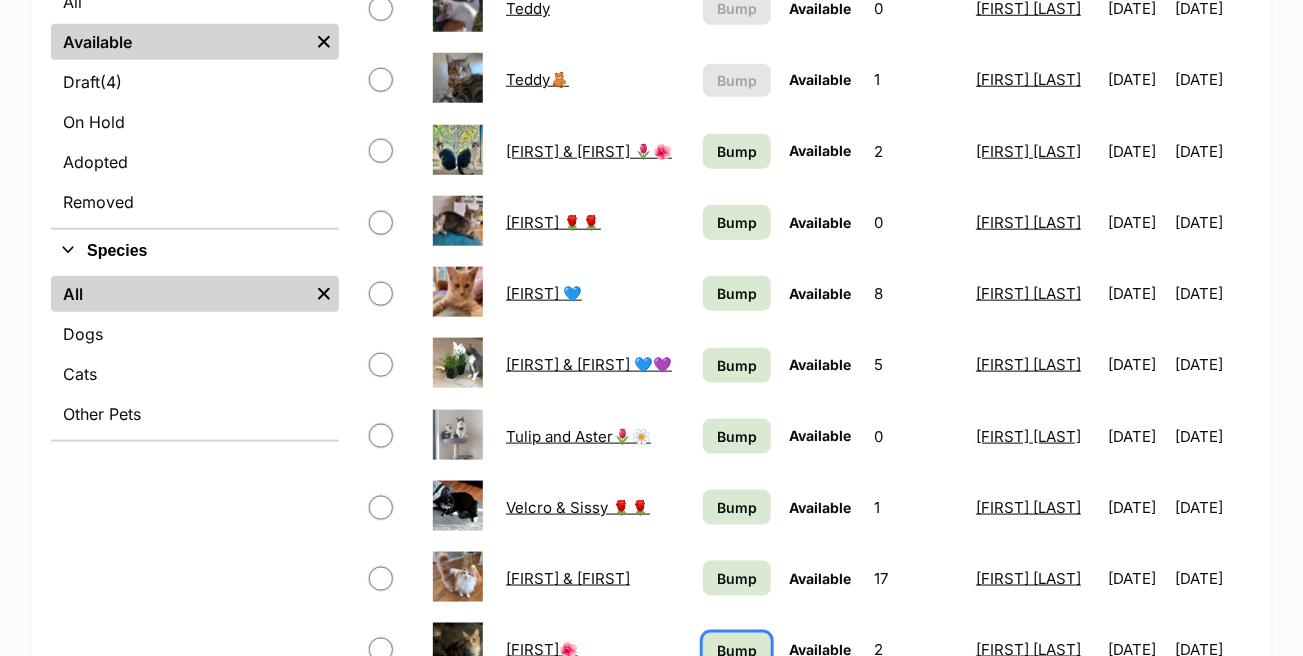 scroll, scrollTop: 400, scrollLeft: 0, axis: vertical 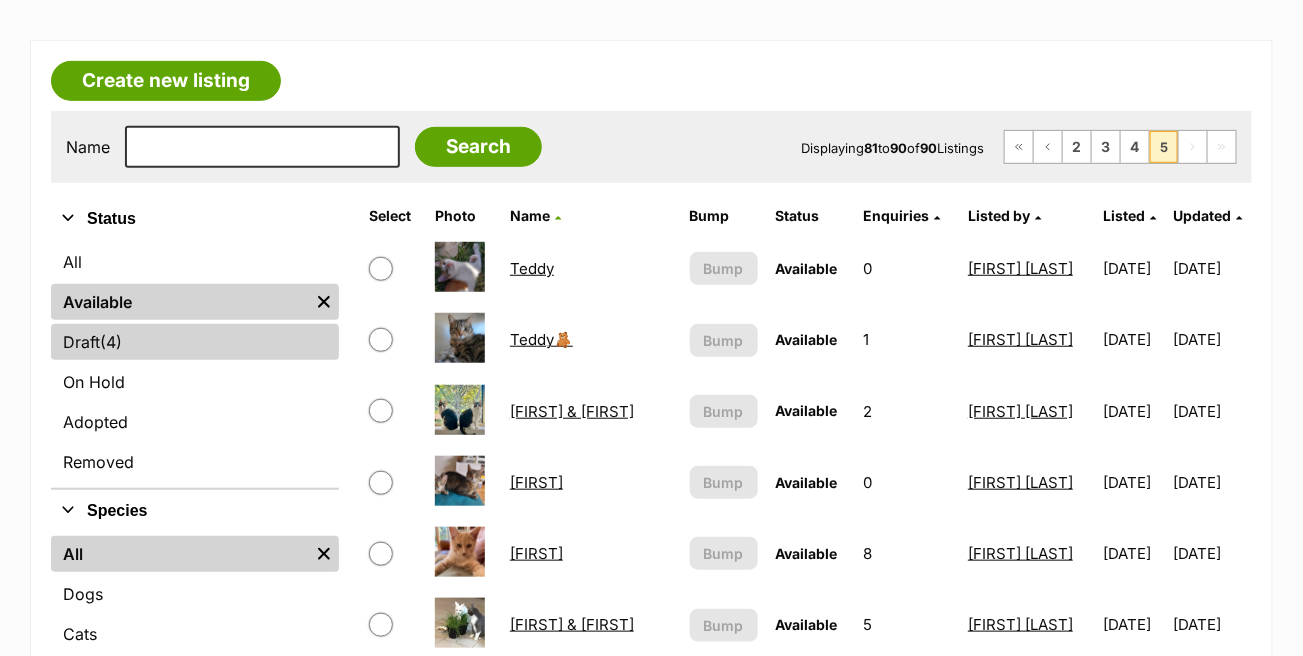 click on "Draft
(4)
Items" at bounding box center (195, 342) 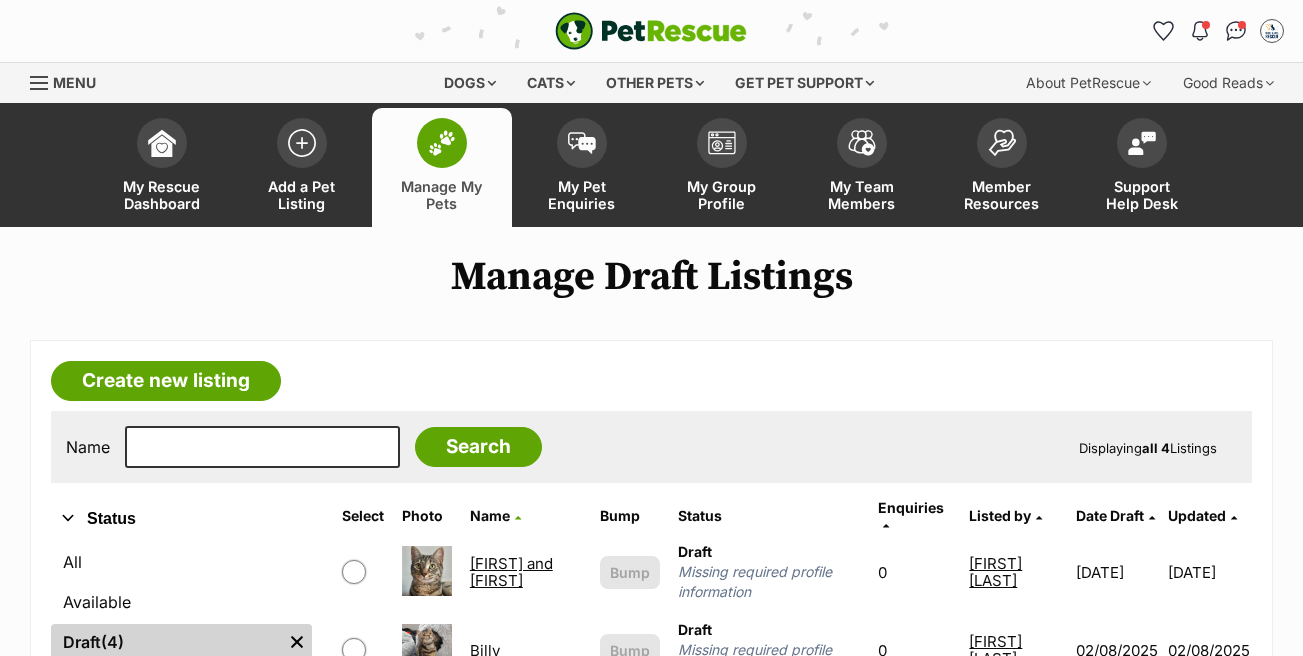 scroll, scrollTop: 300, scrollLeft: 0, axis: vertical 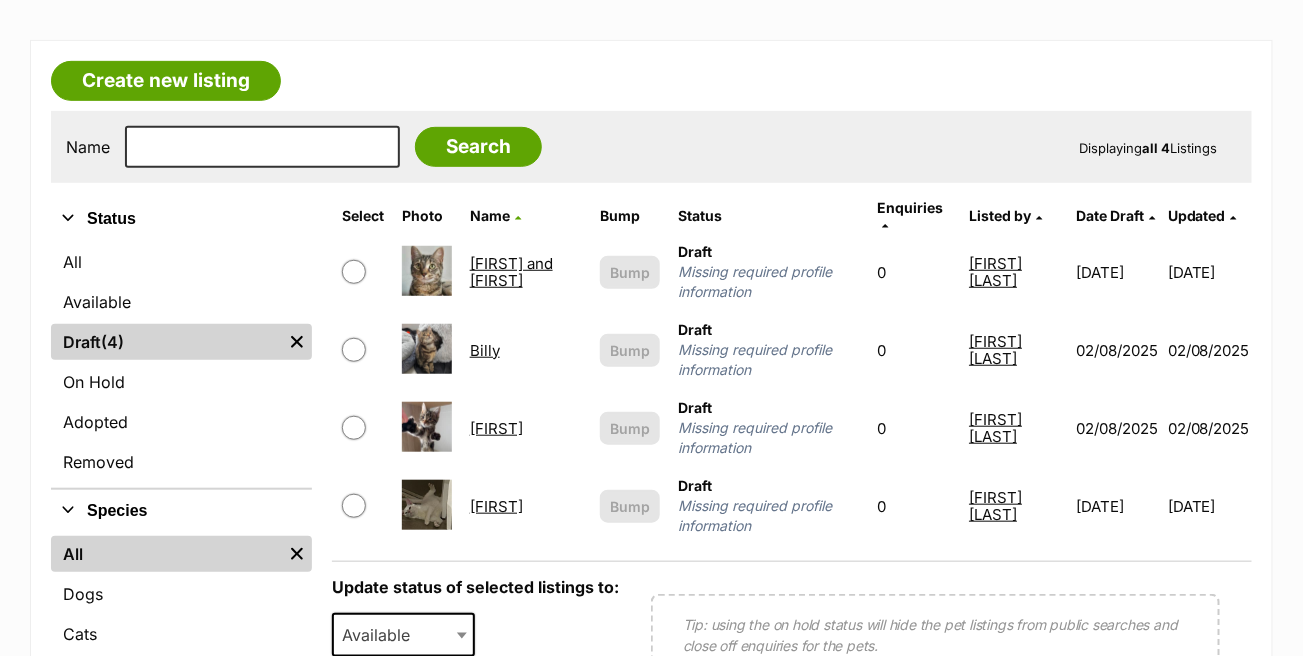 click on "Billy" at bounding box center (485, 350) 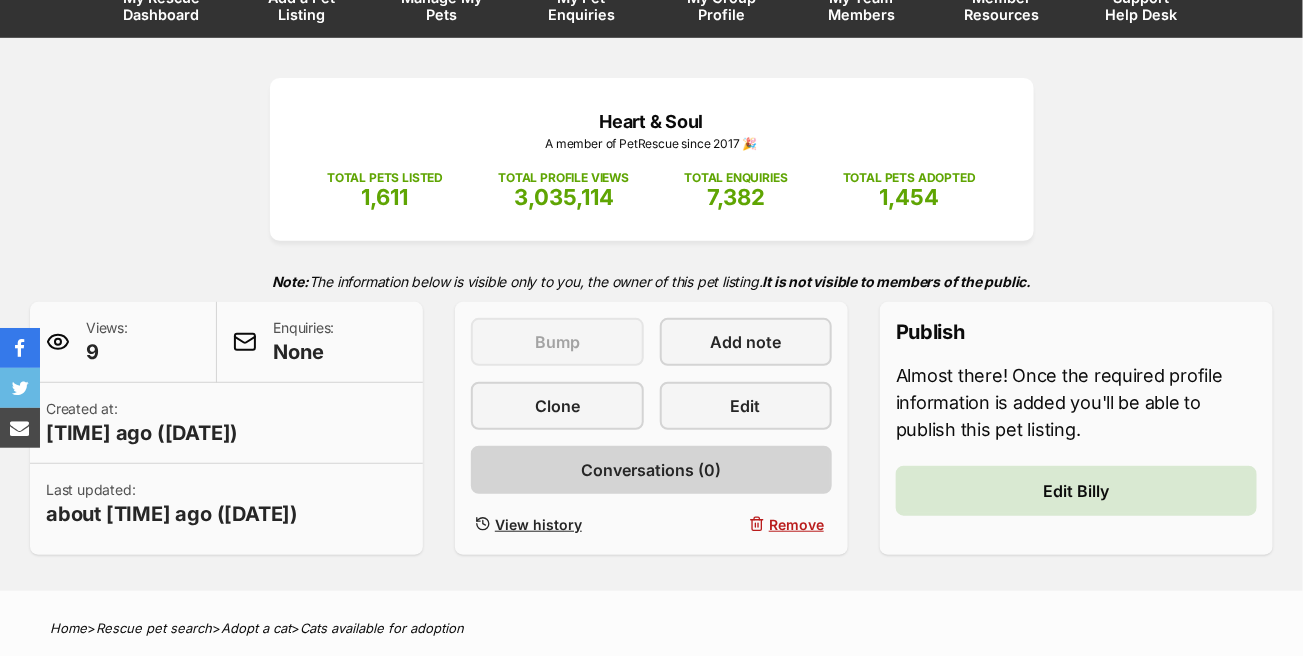 scroll, scrollTop: 400, scrollLeft: 0, axis: vertical 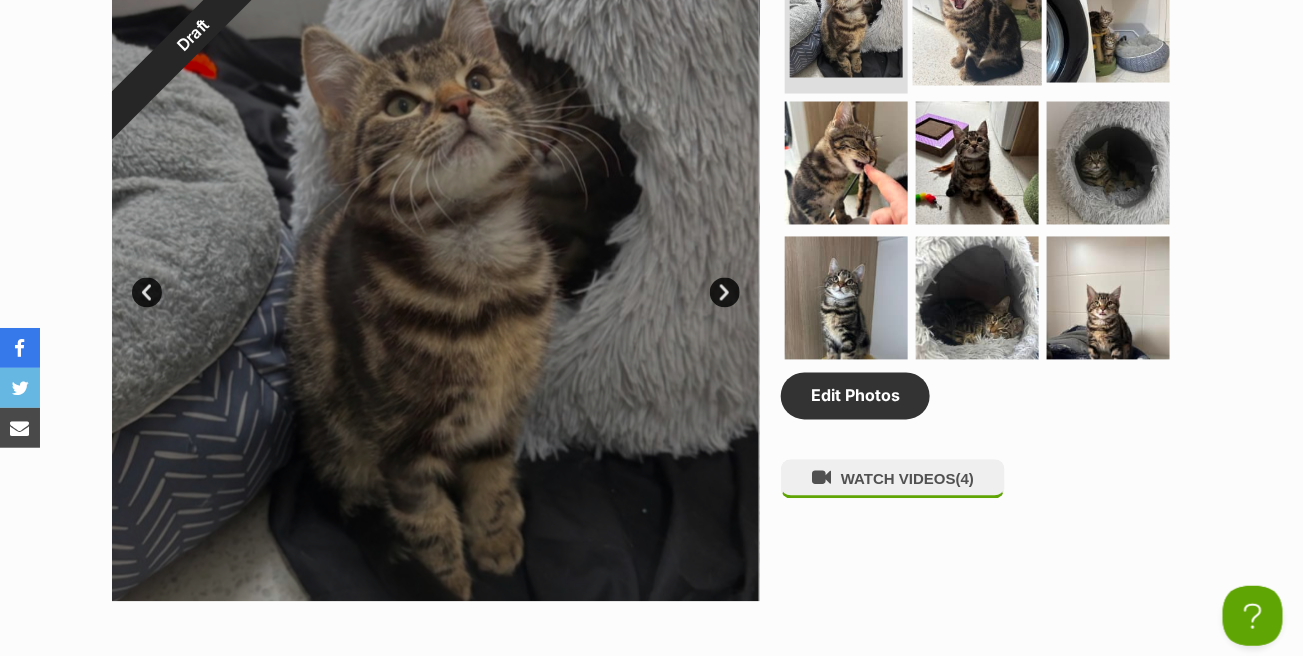 click at bounding box center [977, 21] 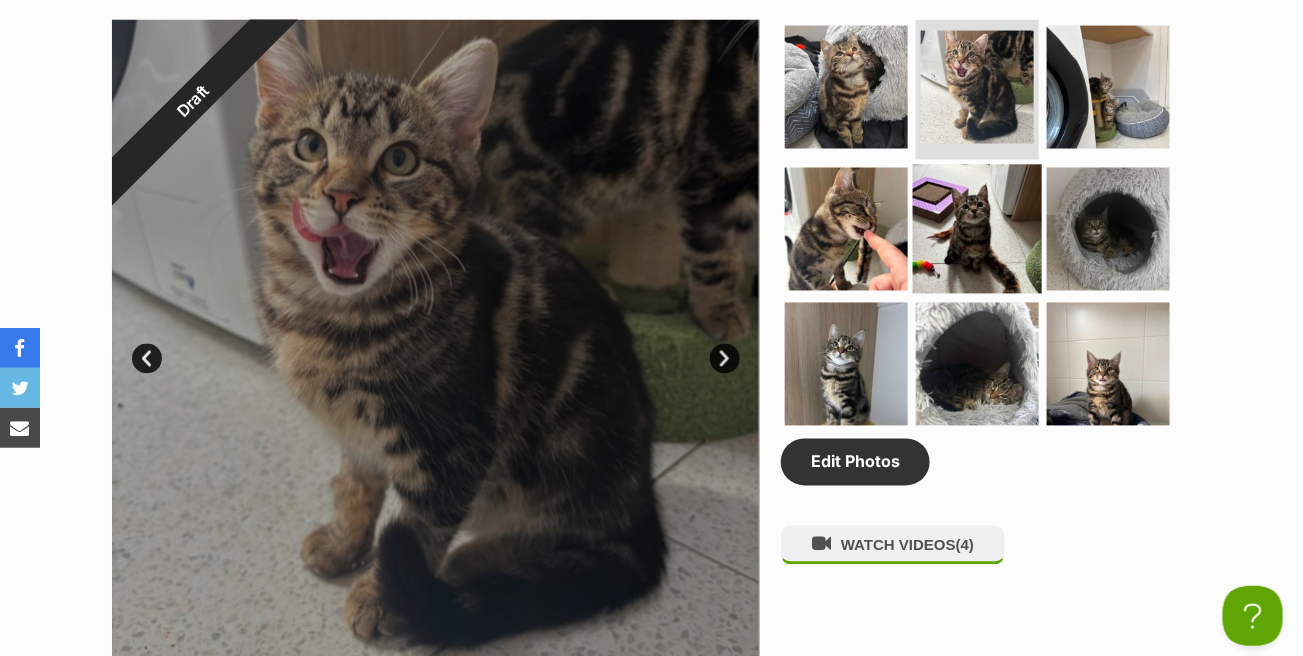 scroll, scrollTop: 1000, scrollLeft: 0, axis: vertical 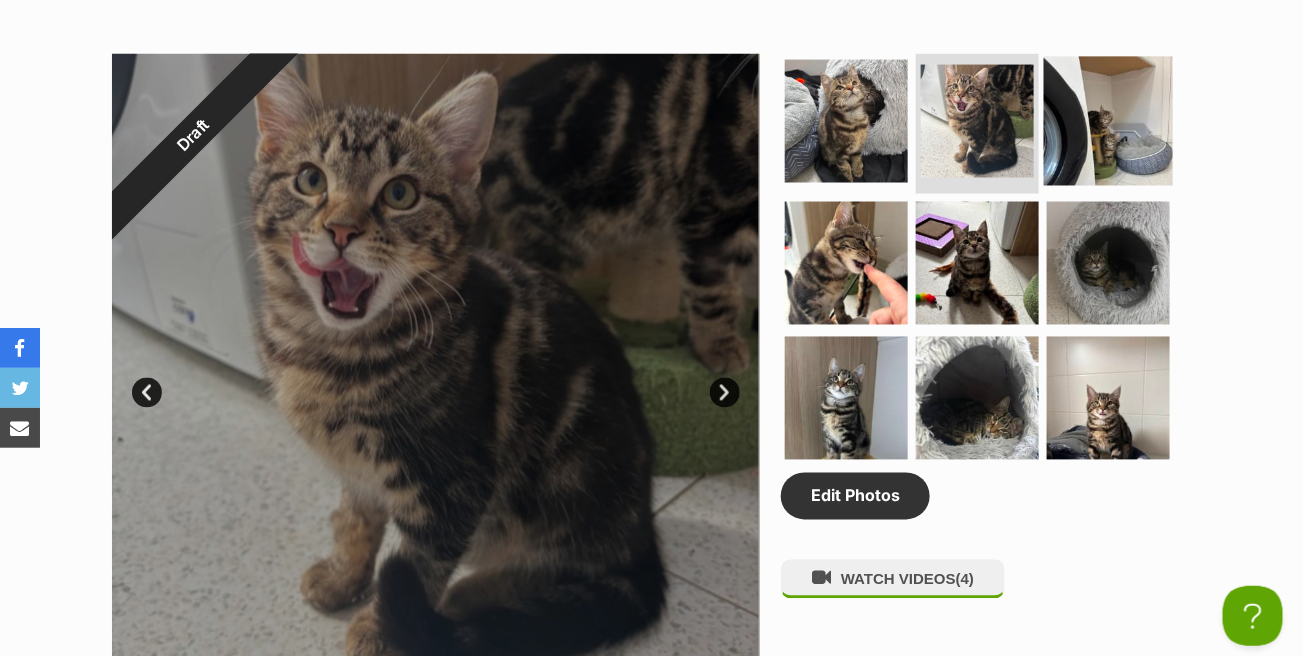 click at bounding box center [1108, 121] 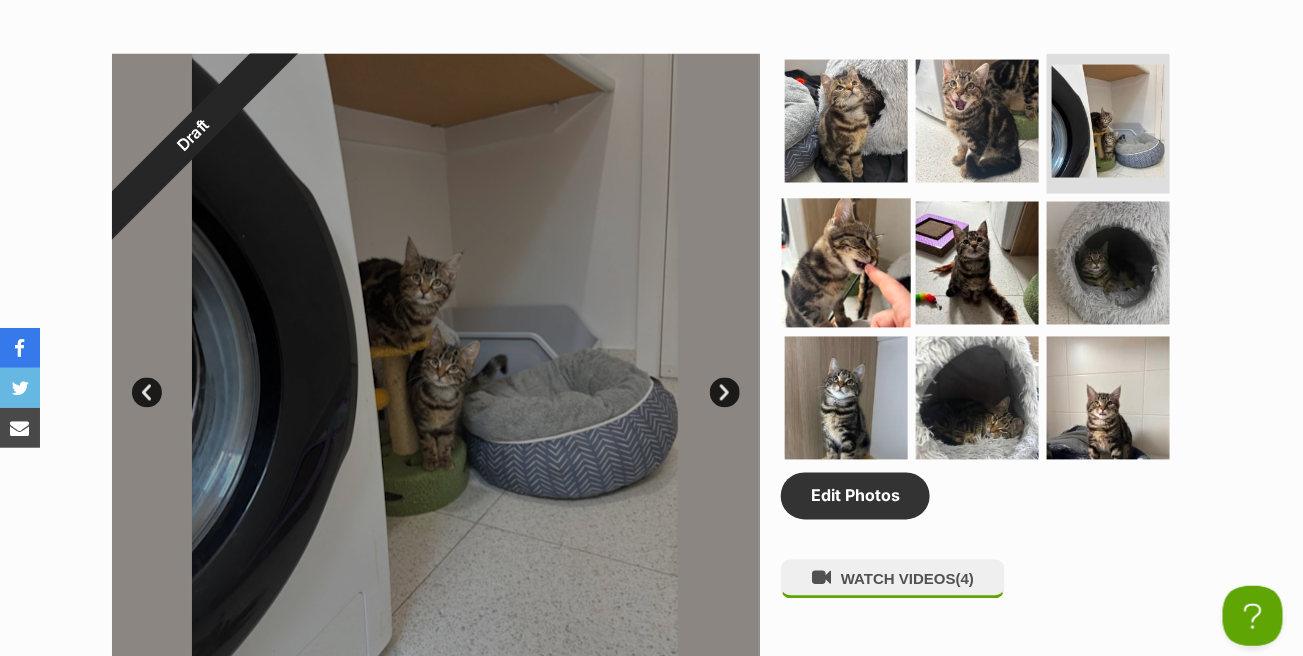 click at bounding box center (846, 262) 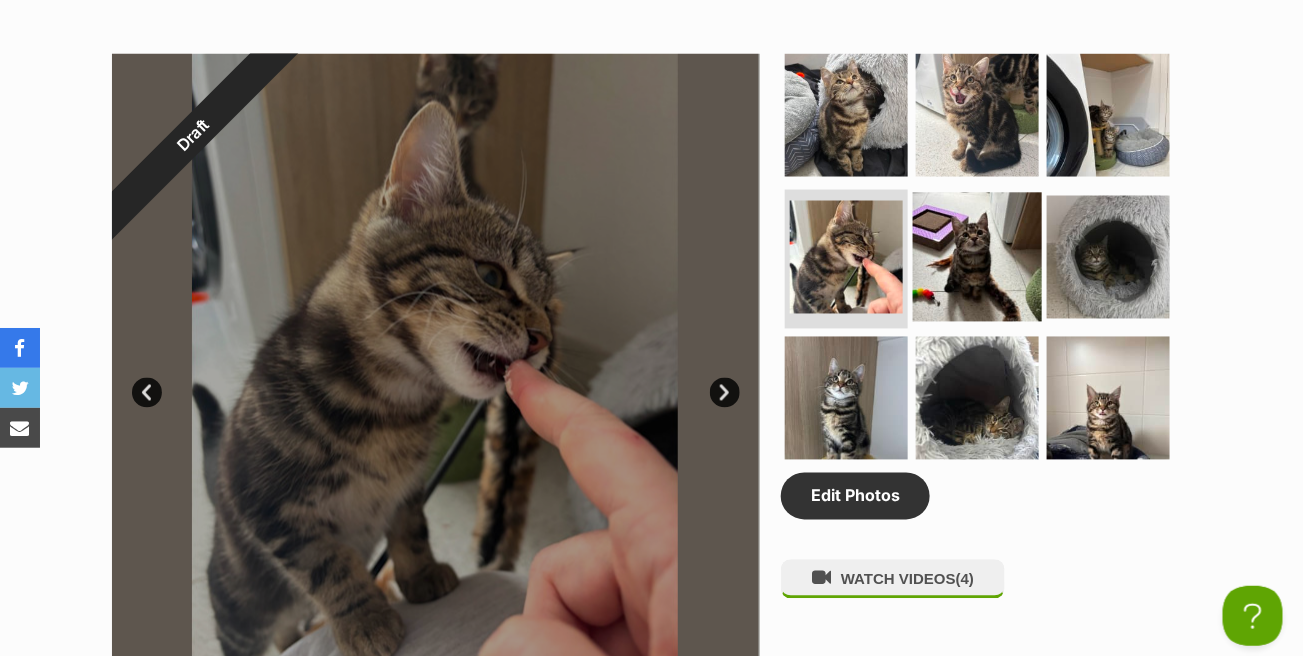 click at bounding box center (977, 256) 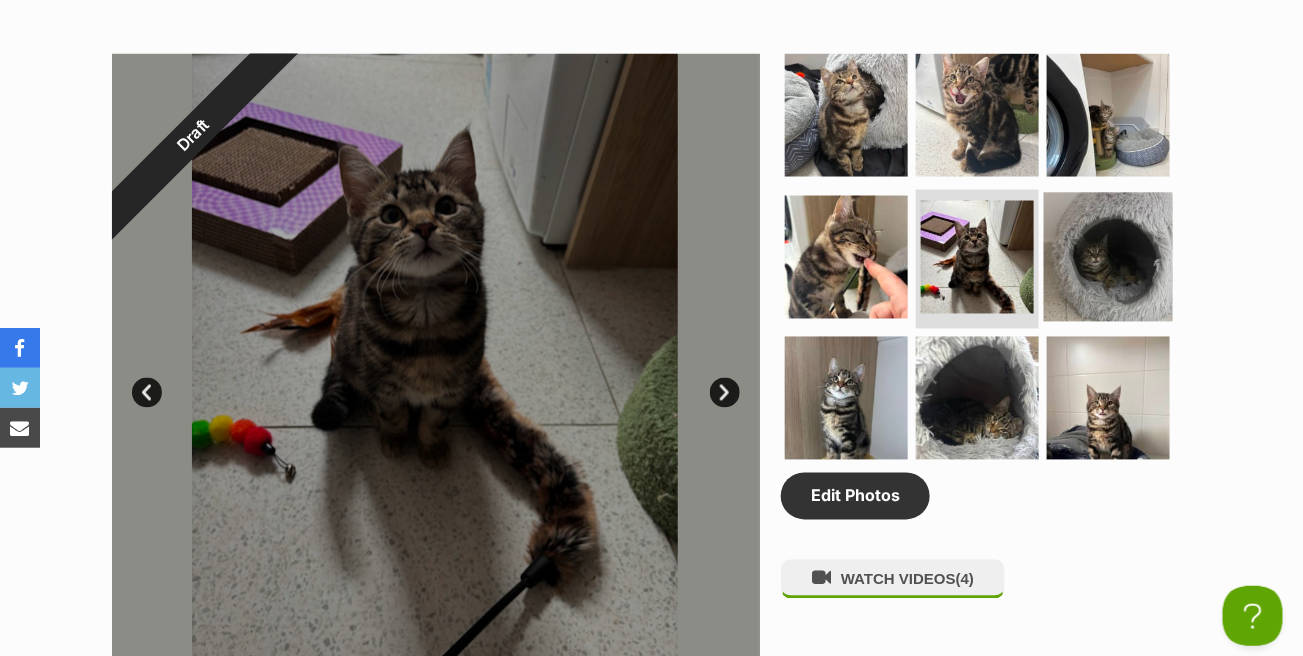 click at bounding box center [1108, 256] 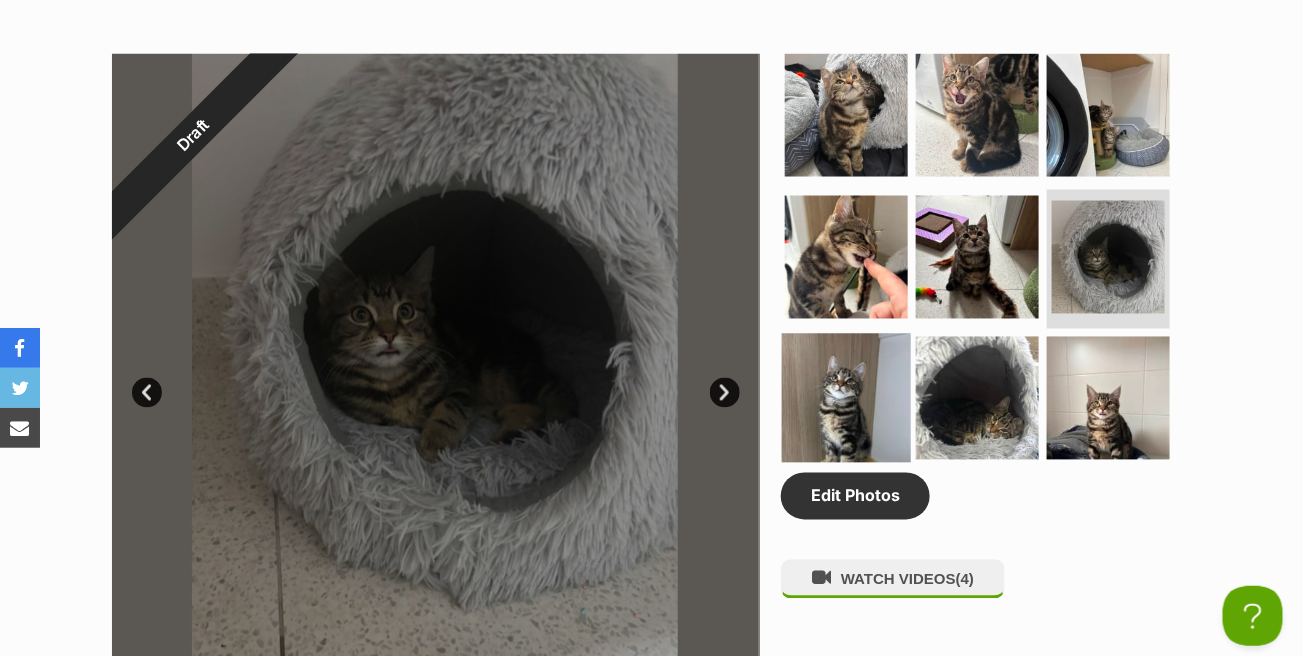 click at bounding box center (846, 398) 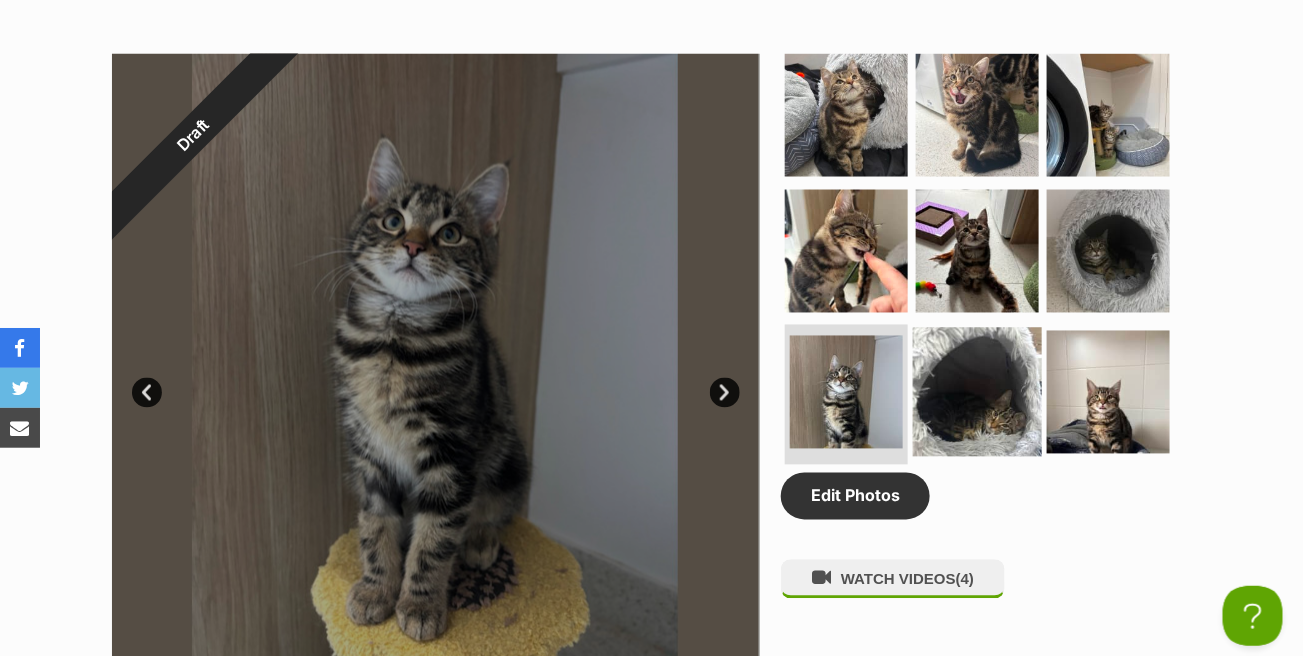 click at bounding box center [977, 392] 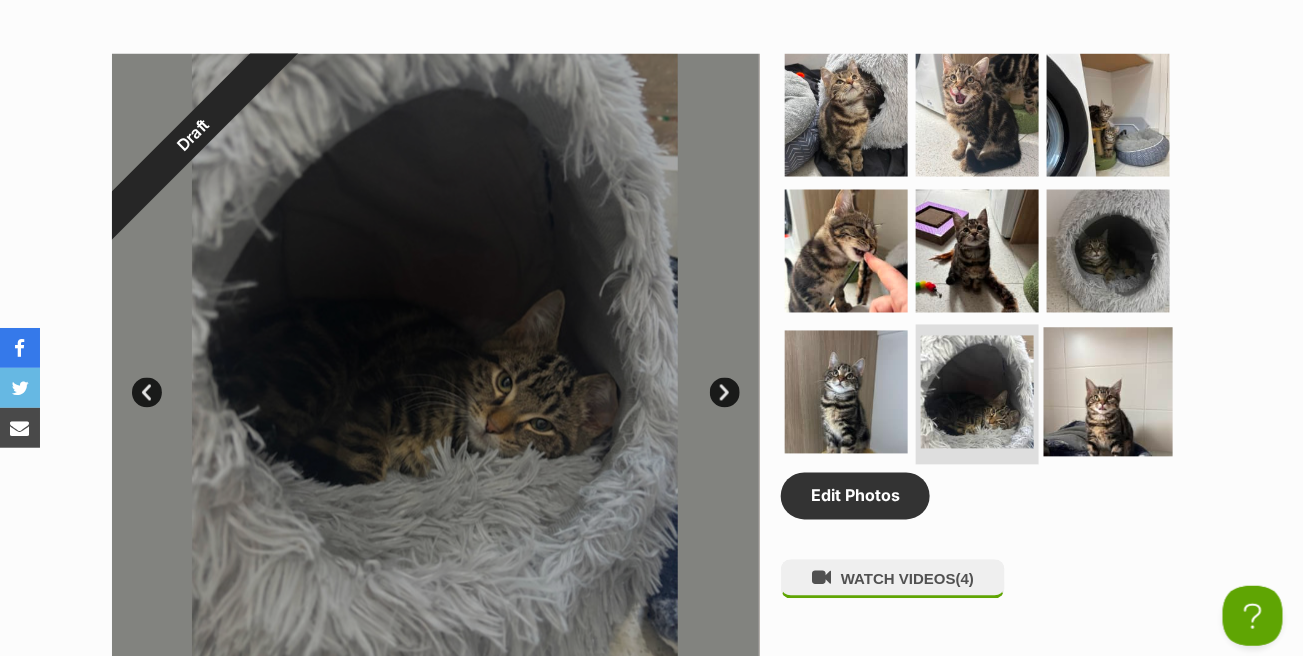 click at bounding box center (1108, 392) 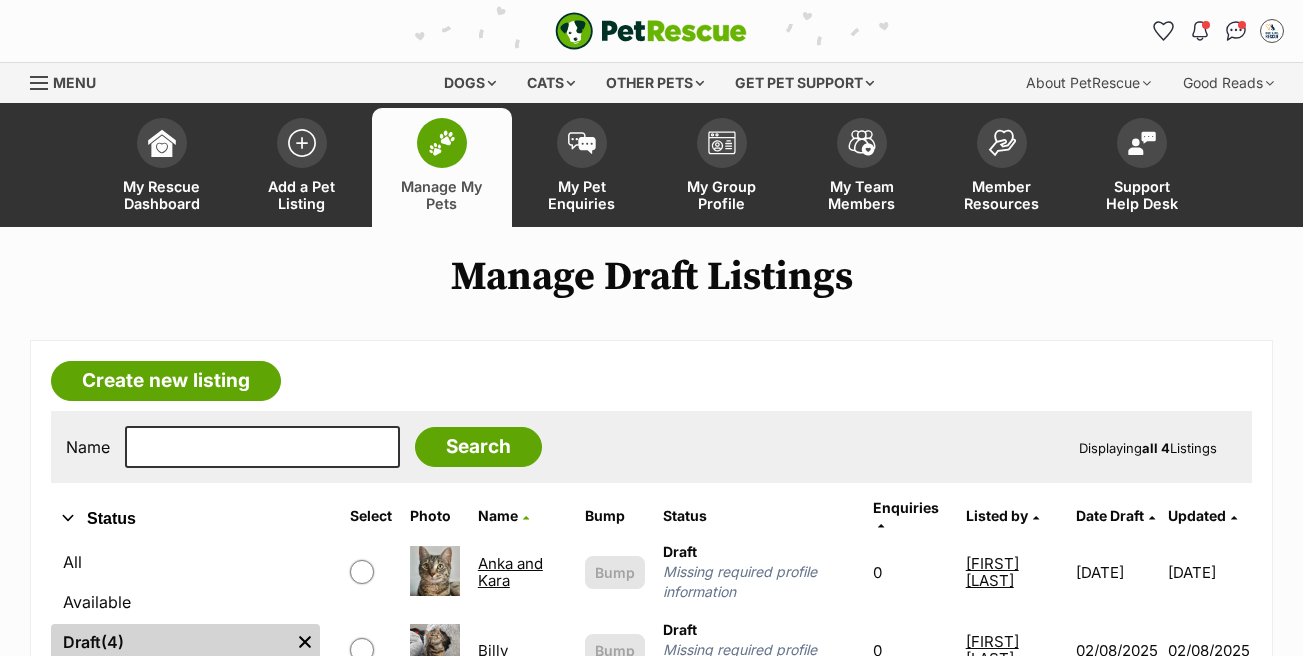 scroll, scrollTop: 302, scrollLeft: 0, axis: vertical 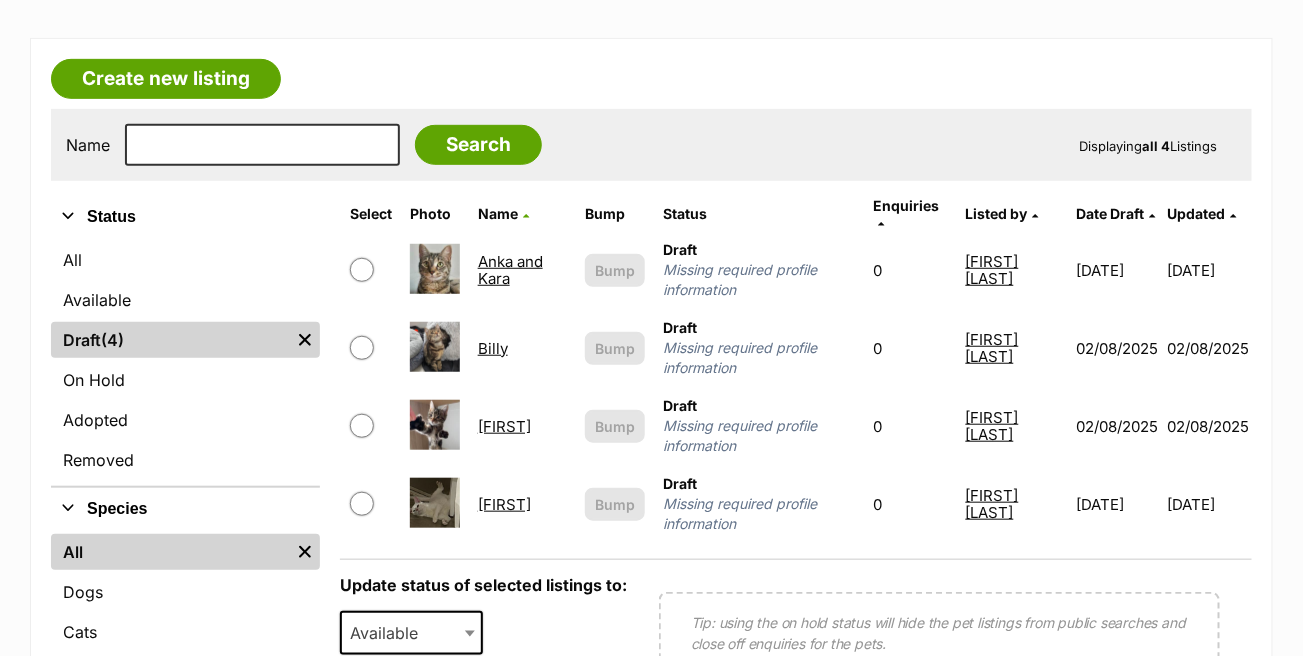 click on "[FIRST]" at bounding box center [504, 426] 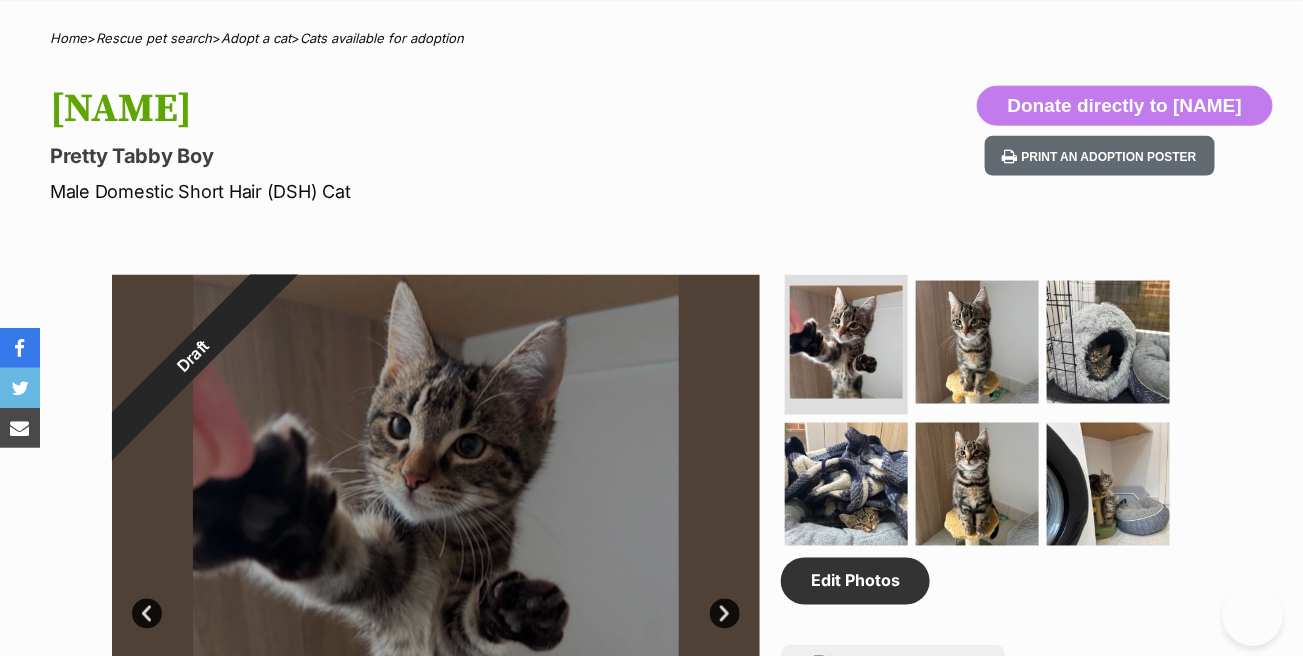 scroll, scrollTop: 800, scrollLeft: 0, axis: vertical 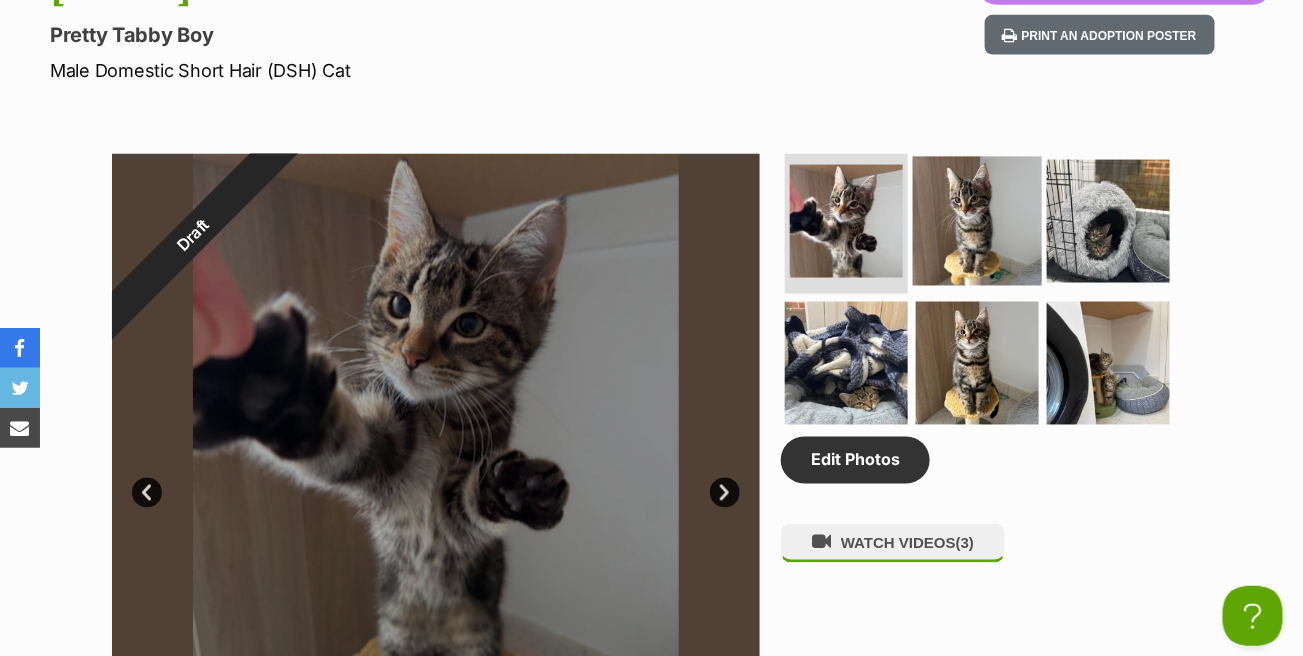 click at bounding box center (977, 221) 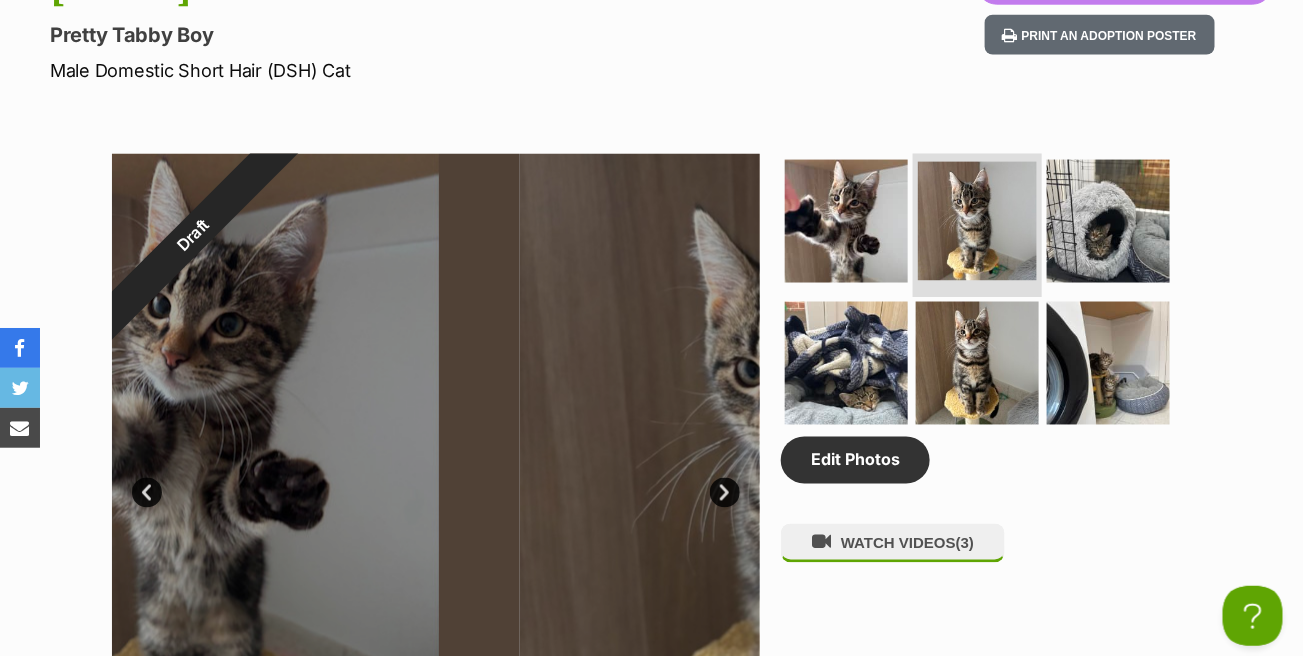 scroll, scrollTop: 0, scrollLeft: 0, axis: both 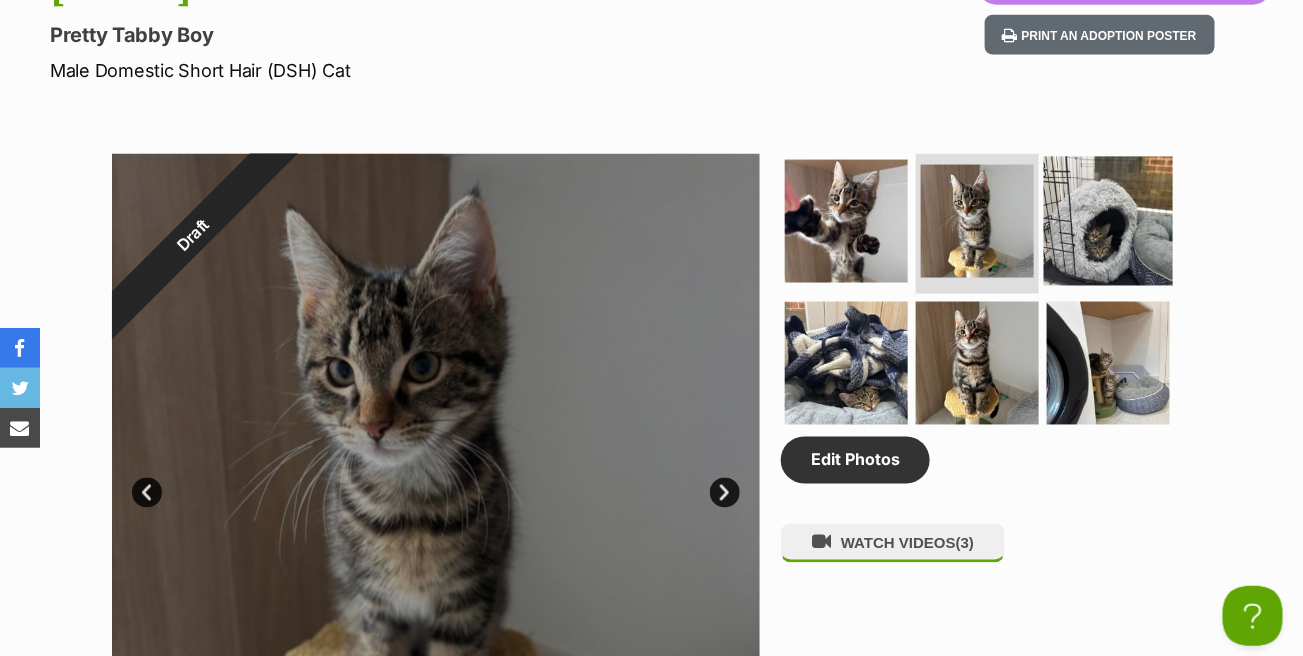 click at bounding box center (1108, 221) 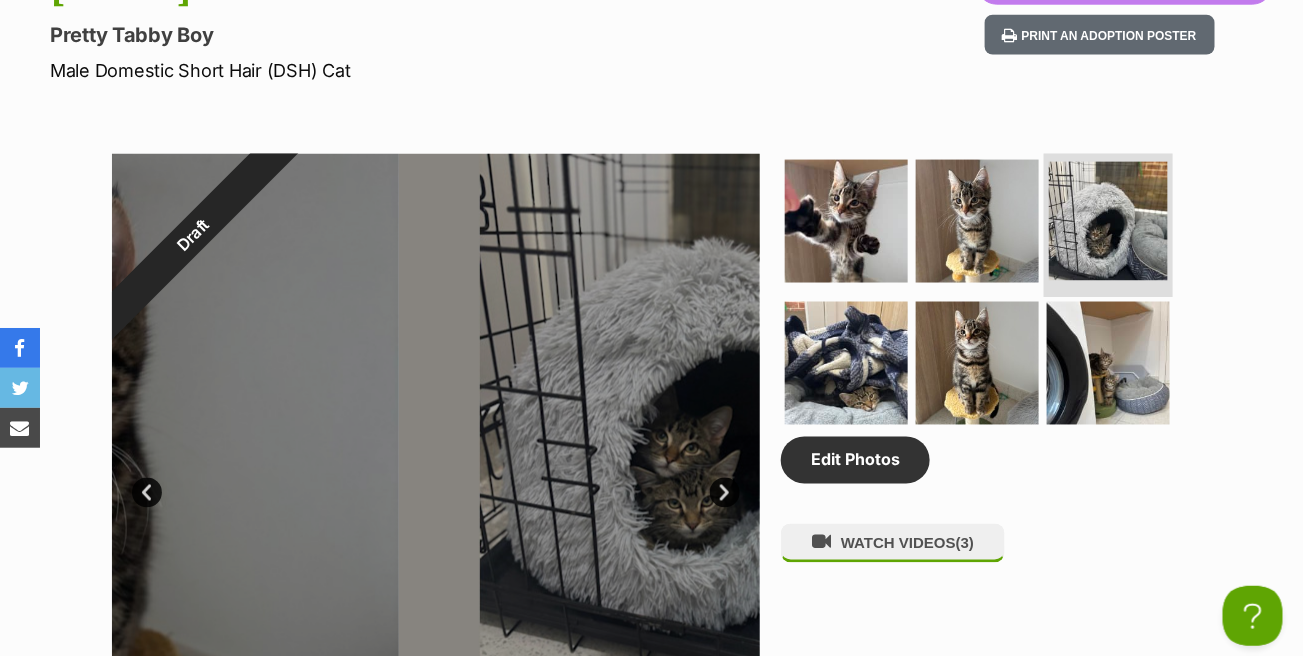 scroll, scrollTop: 0, scrollLeft: 0, axis: both 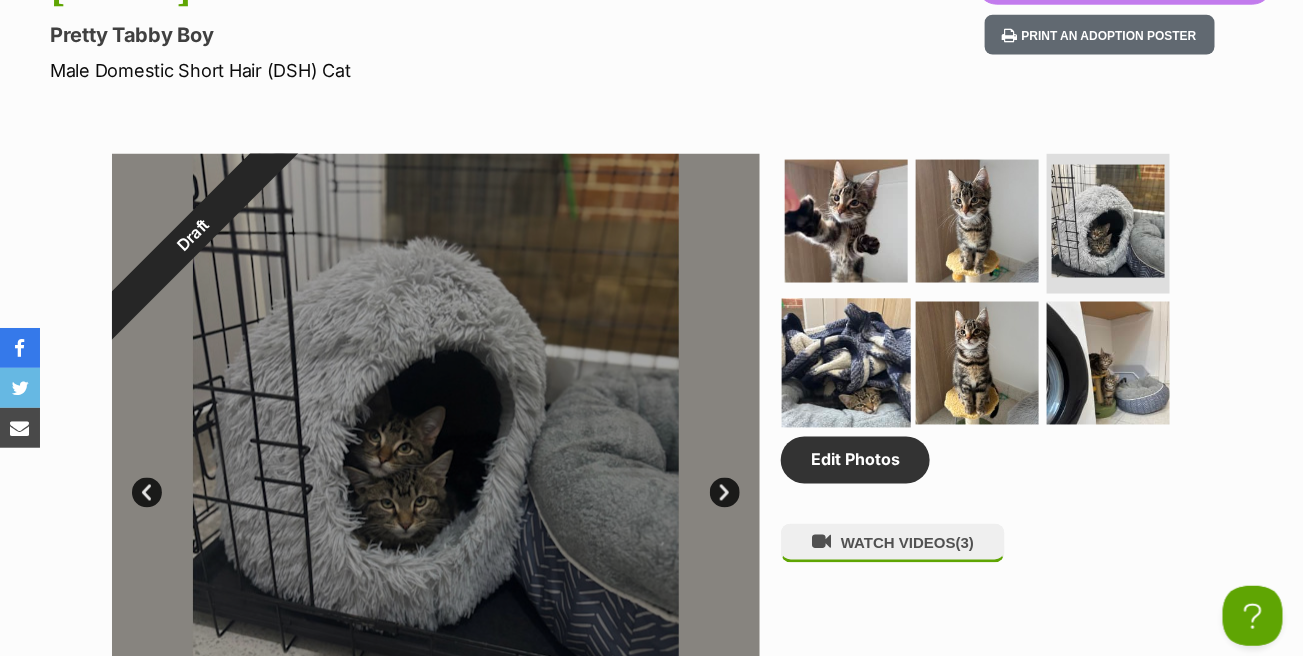 click at bounding box center [846, 362] 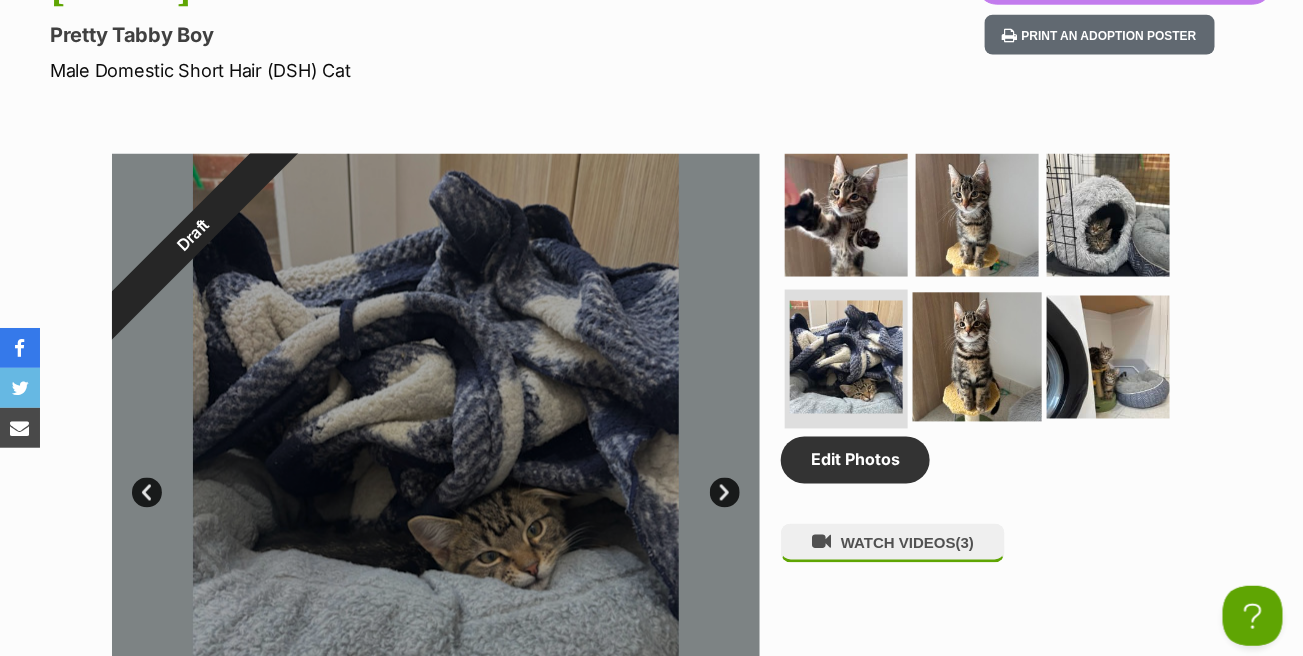 click at bounding box center (977, 356) 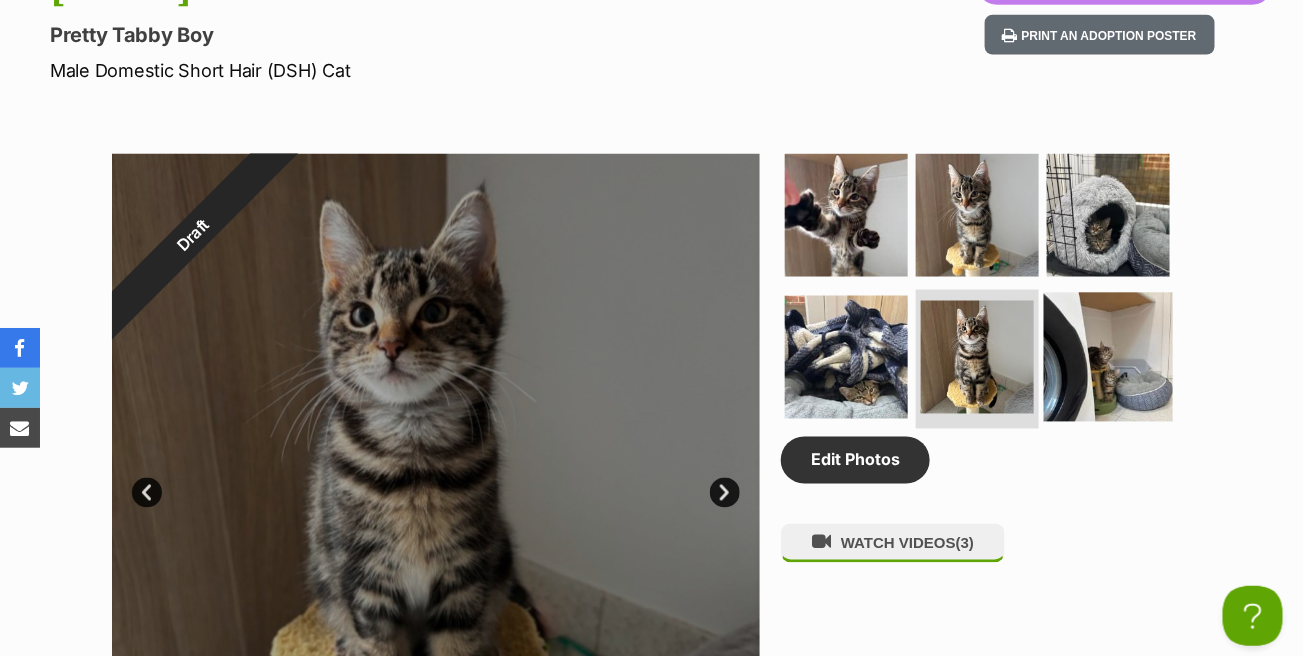 click at bounding box center [1108, 356] 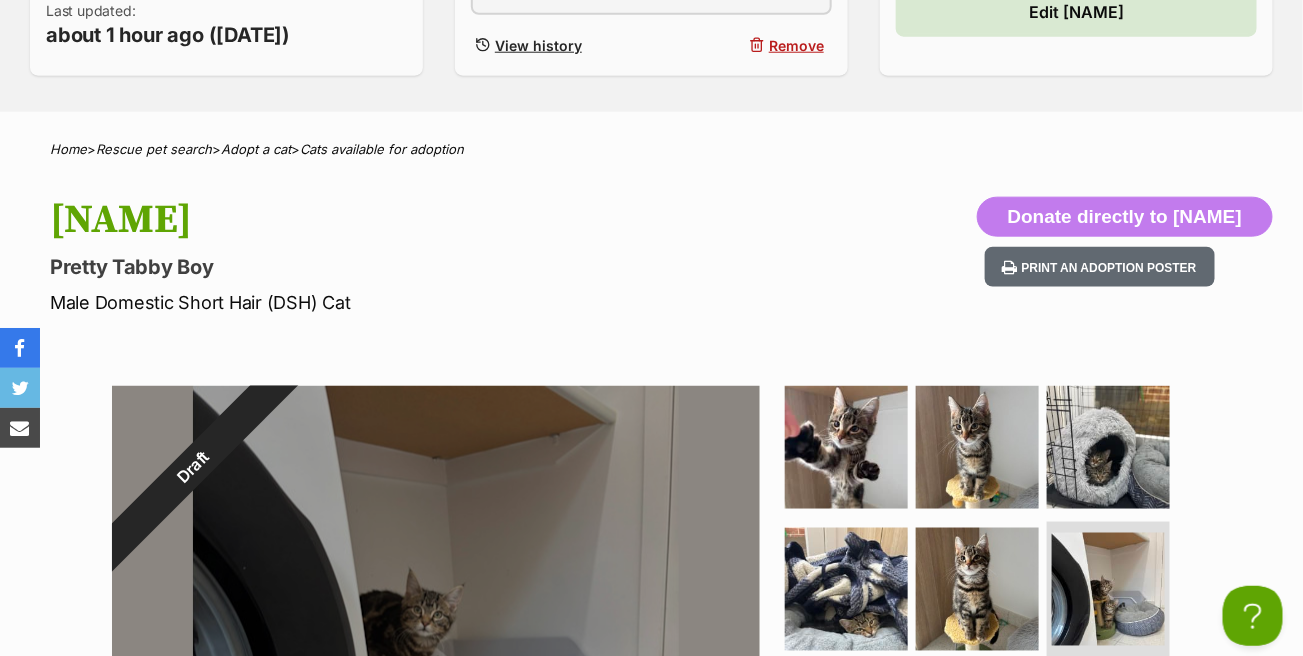 scroll, scrollTop: 600, scrollLeft: 0, axis: vertical 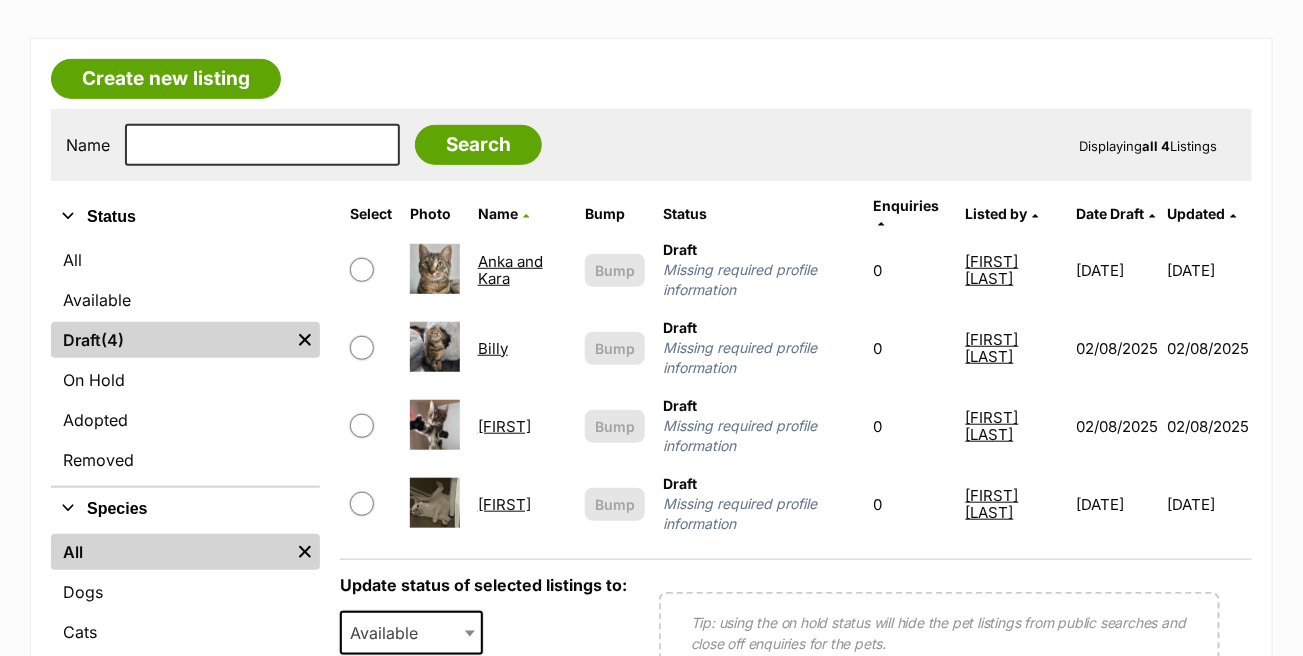 click on "Billy" at bounding box center [493, 348] 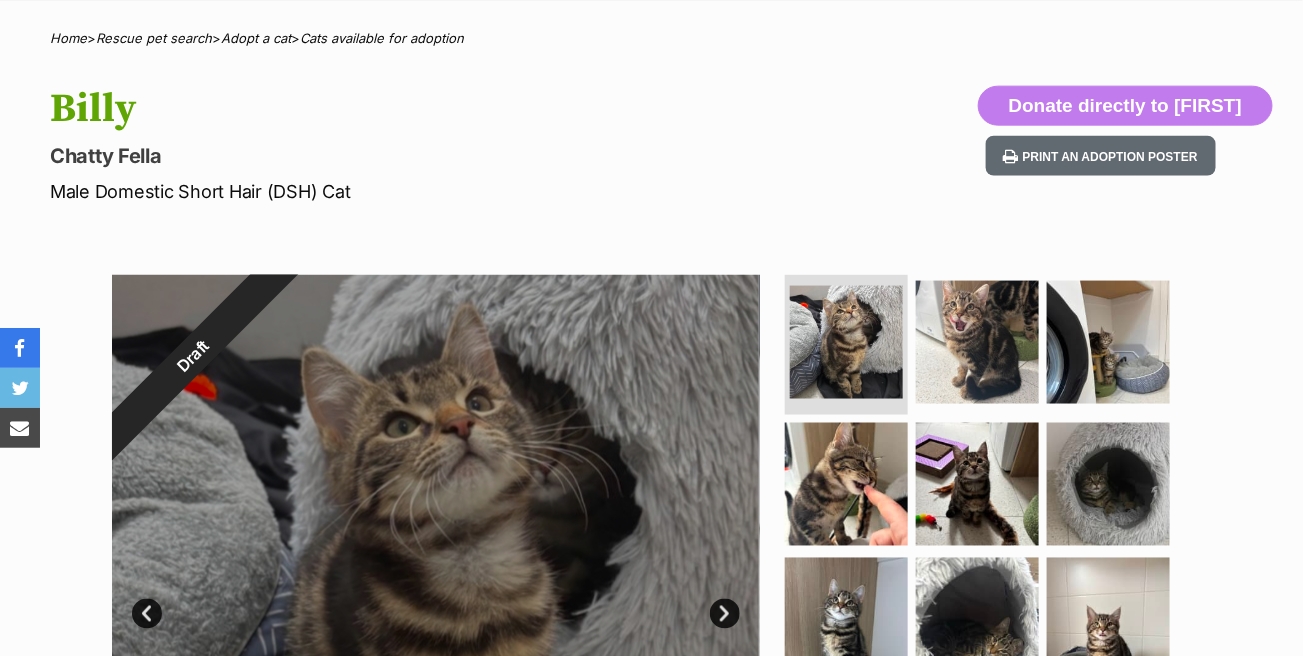 scroll, scrollTop: 800, scrollLeft: 0, axis: vertical 